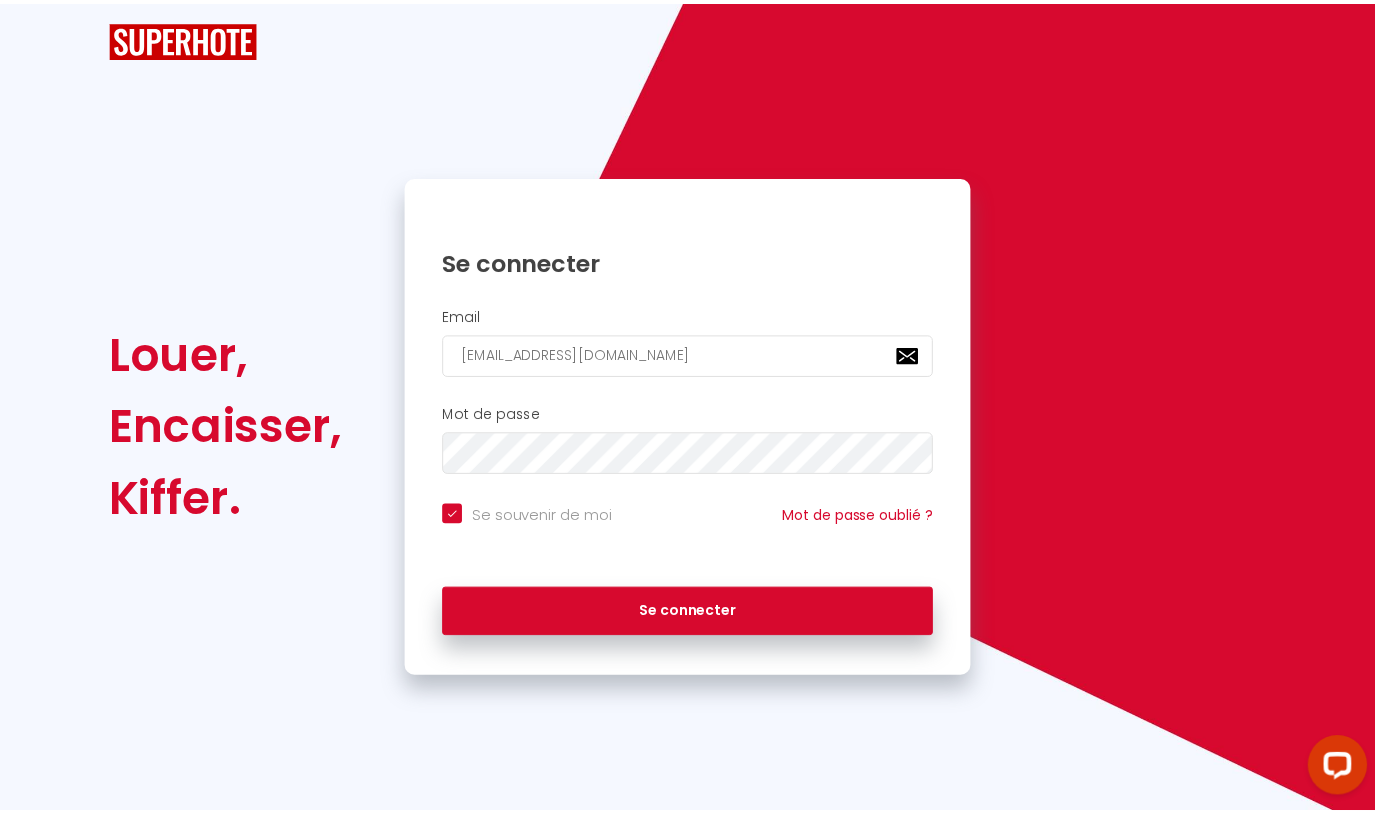 scroll, scrollTop: 0, scrollLeft: 0, axis: both 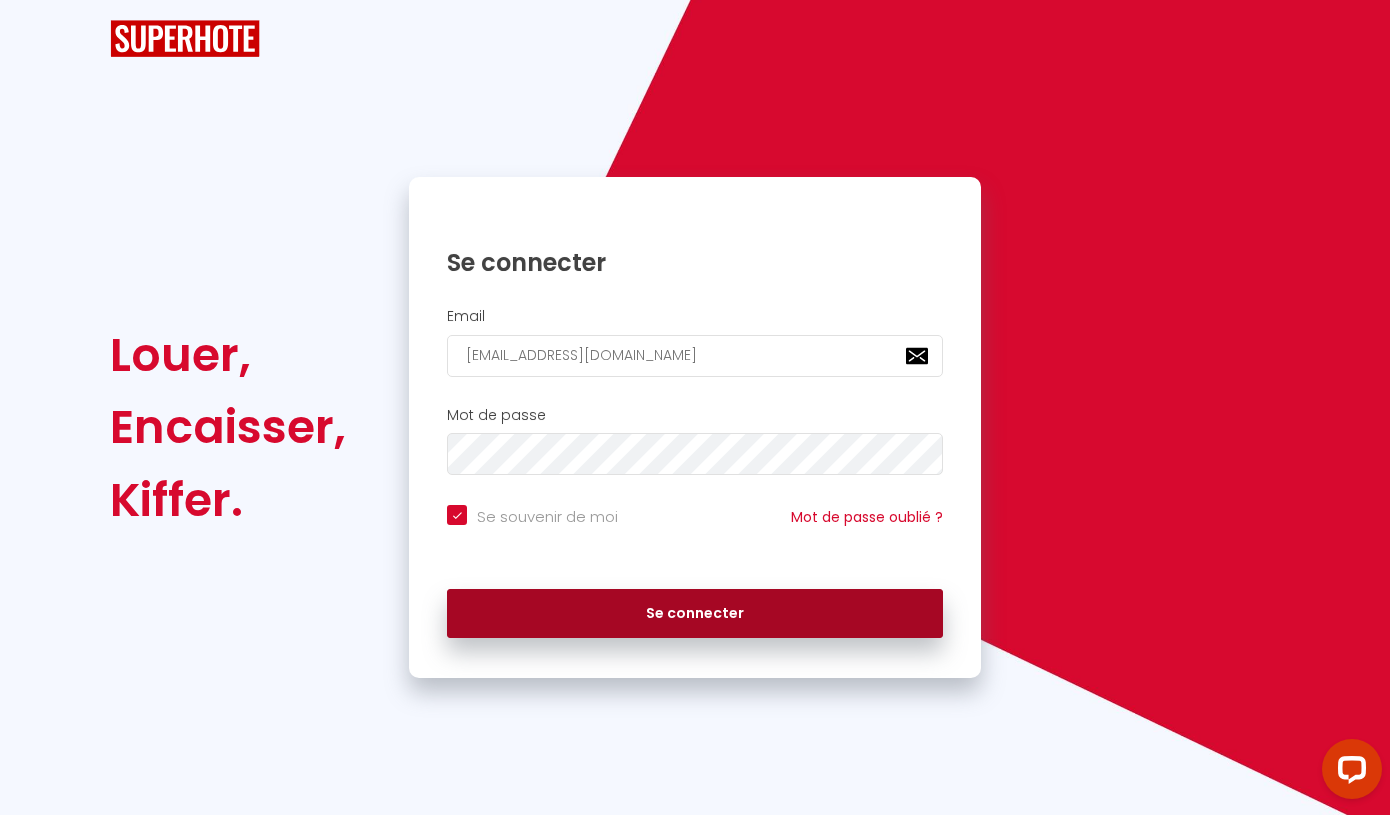 click on "Se connecter" at bounding box center (695, 614) 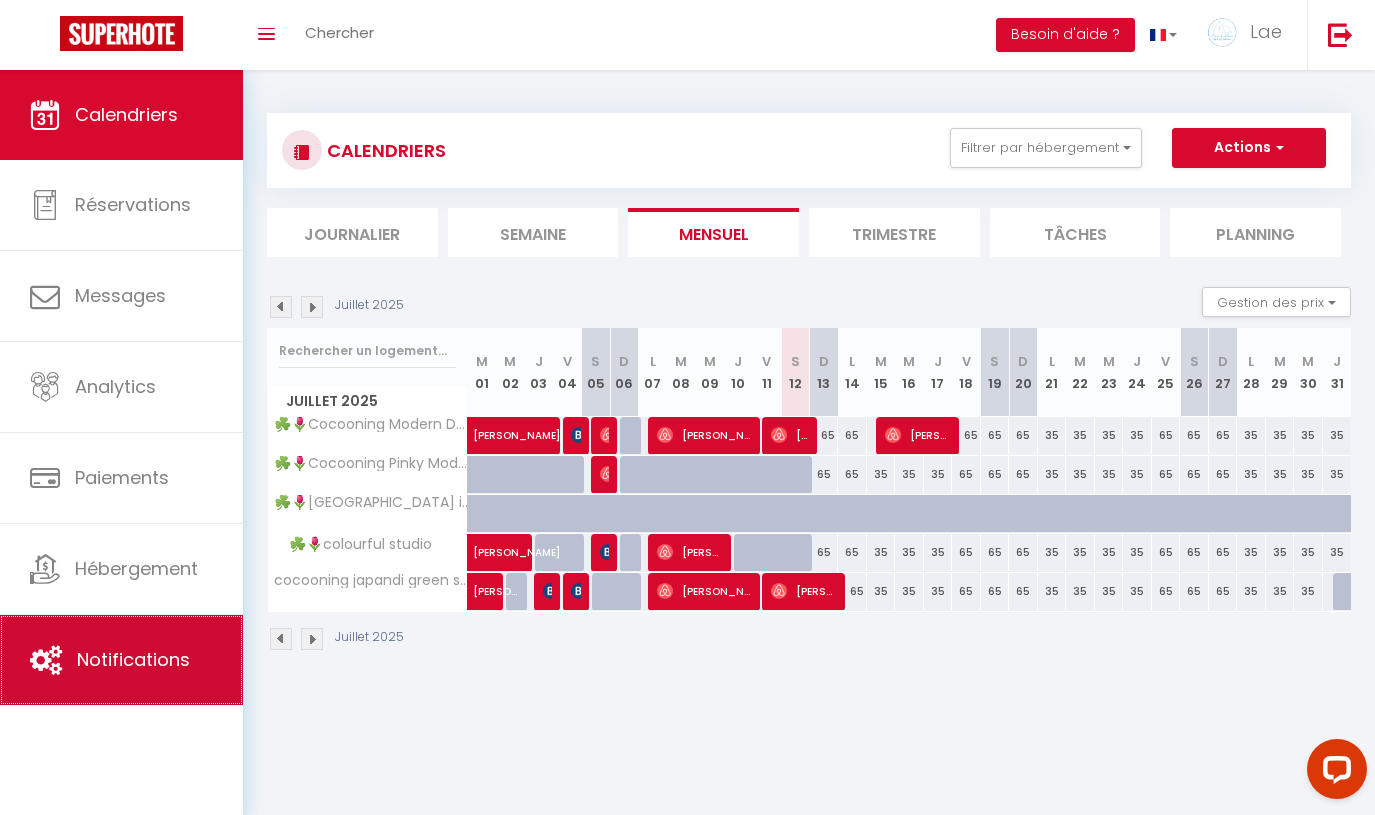 click on "Notifications" at bounding box center [133, 659] 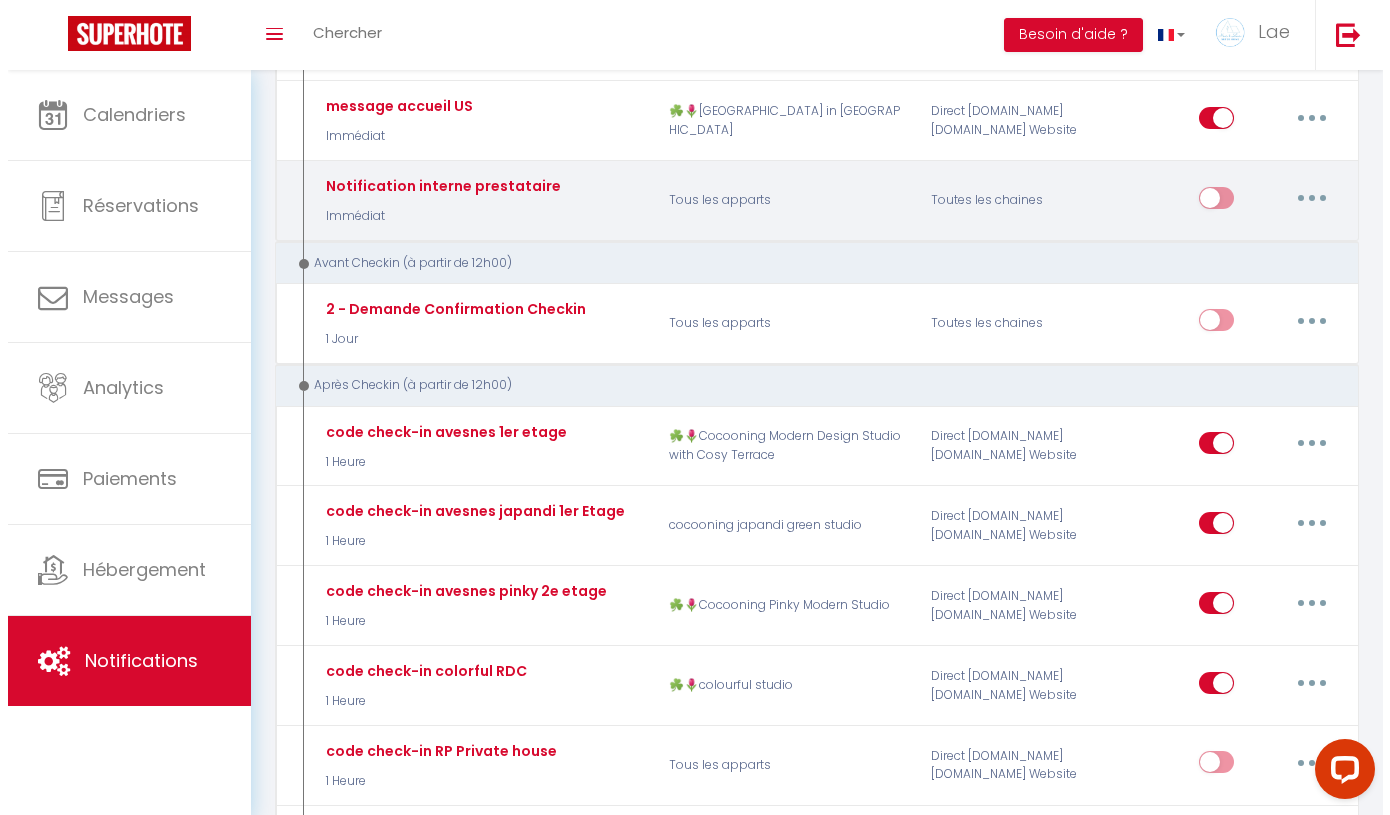 scroll, scrollTop: 992, scrollLeft: 0, axis: vertical 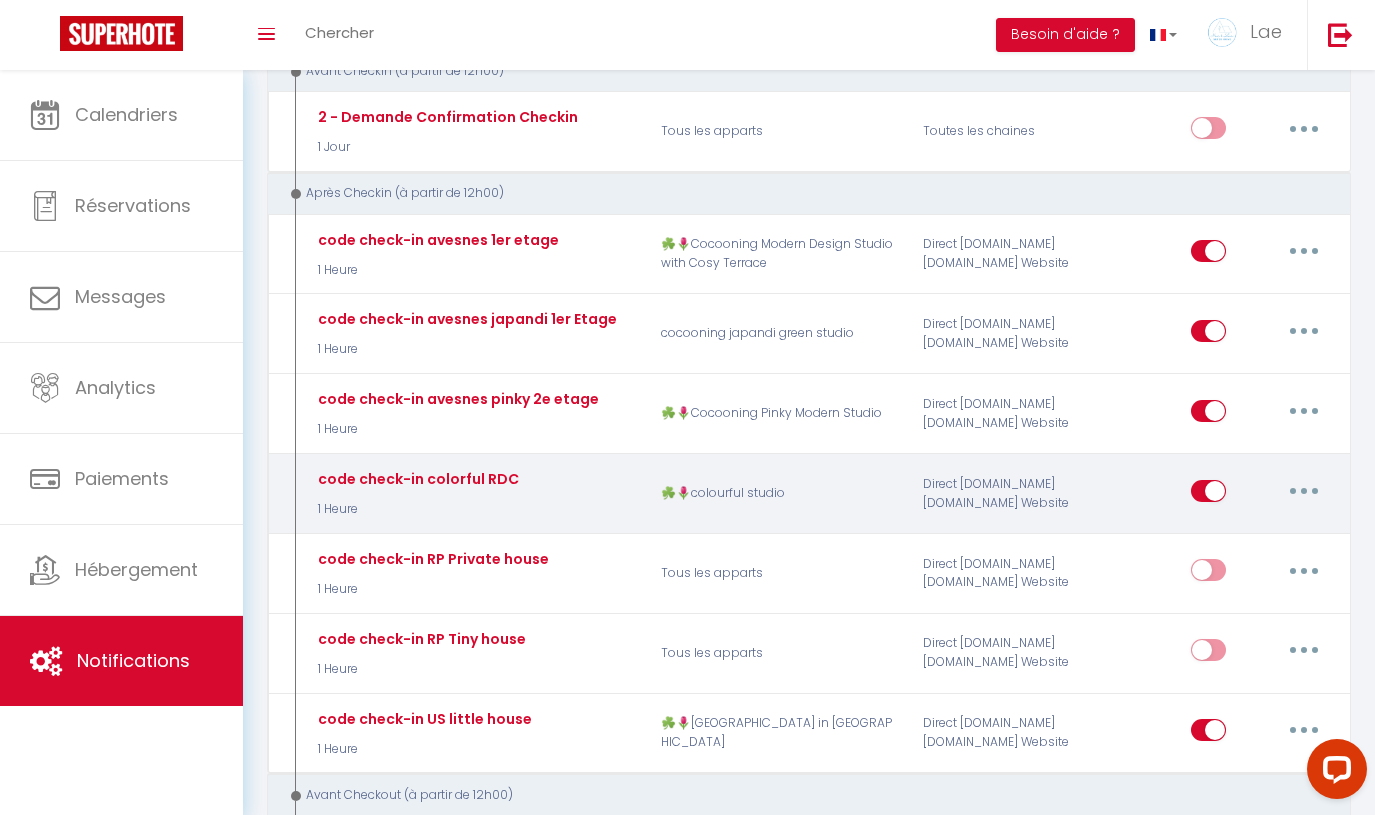 click at bounding box center [1304, 491] 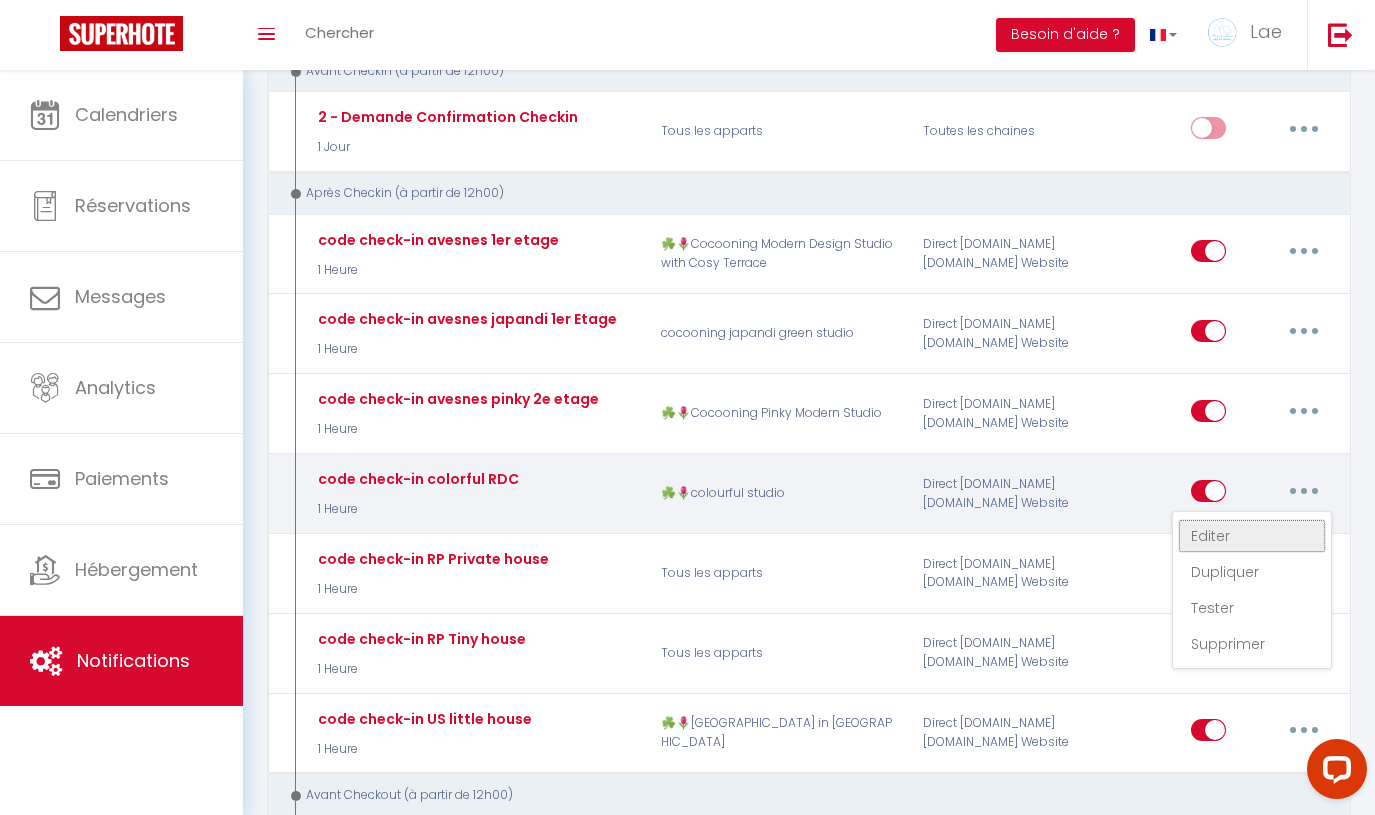 click on "Editer" at bounding box center [1252, 536] 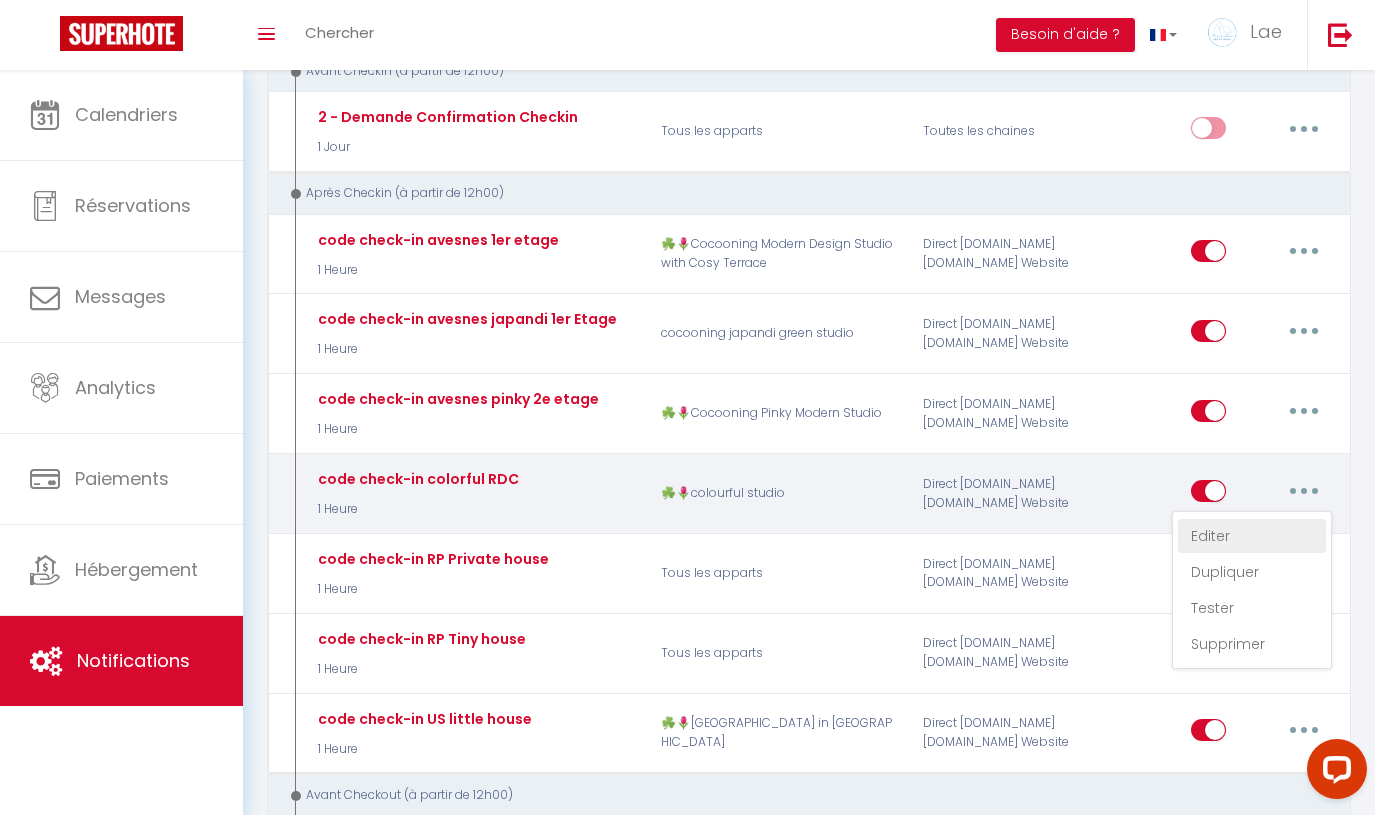 type on "code check-in colorful RDC" 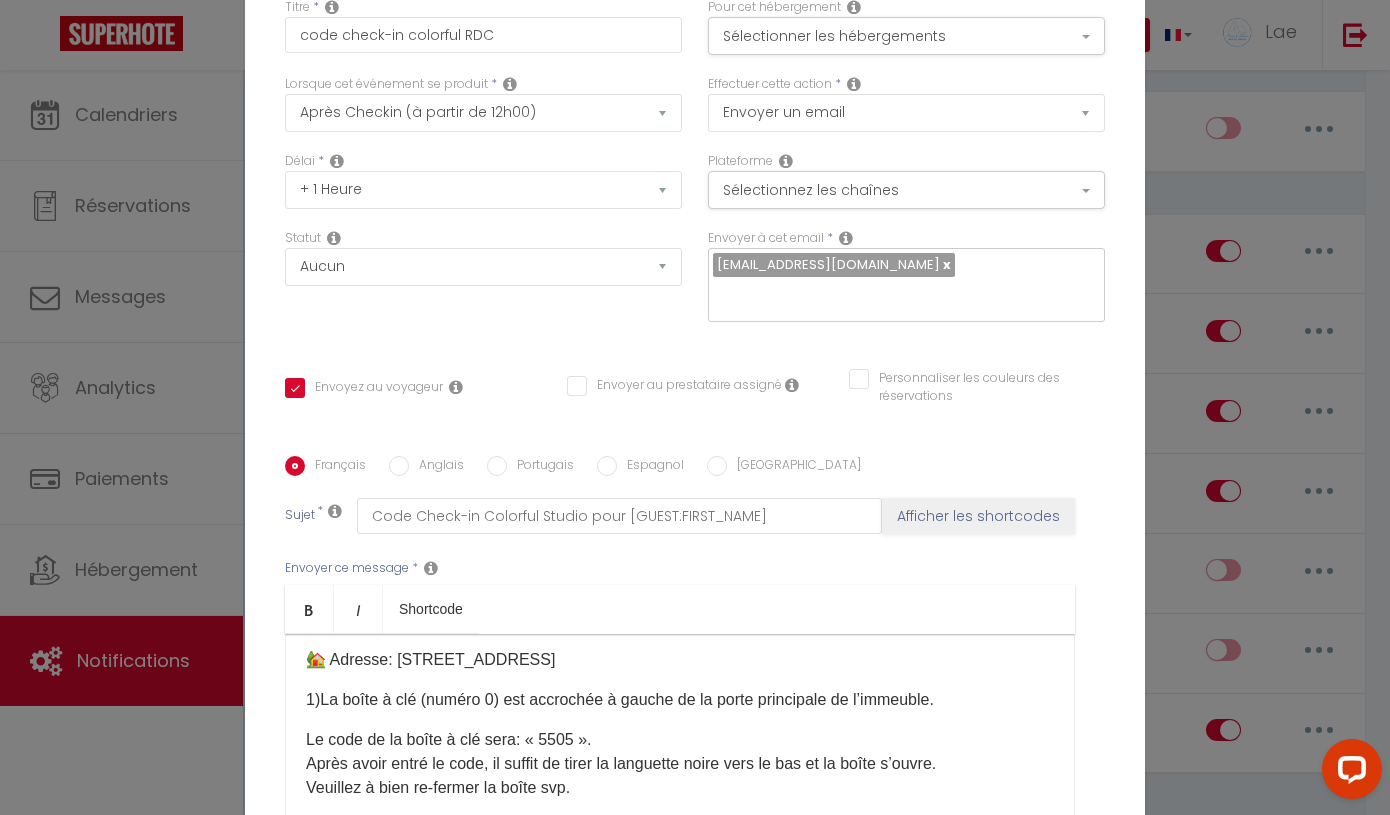 scroll, scrollTop: 120, scrollLeft: 0, axis: vertical 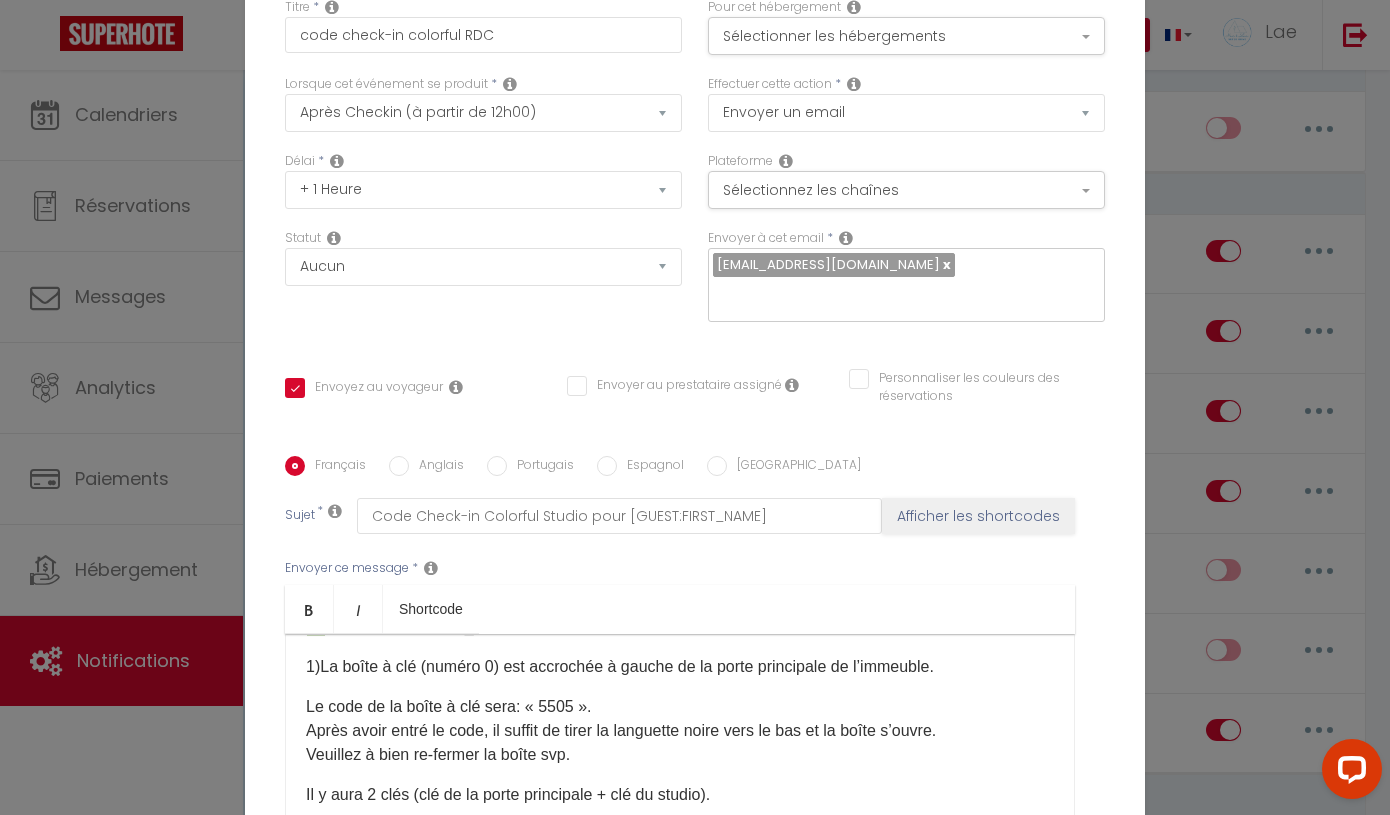 click on "Le code de la boîte à clé sera: « 5505 ». Après avoir entré le code, il suffit de tirer la languette noire vers le bas et la boîte s’ouvre. Veuillez à bien re-fermer la boîte svp." at bounding box center (680, 731) 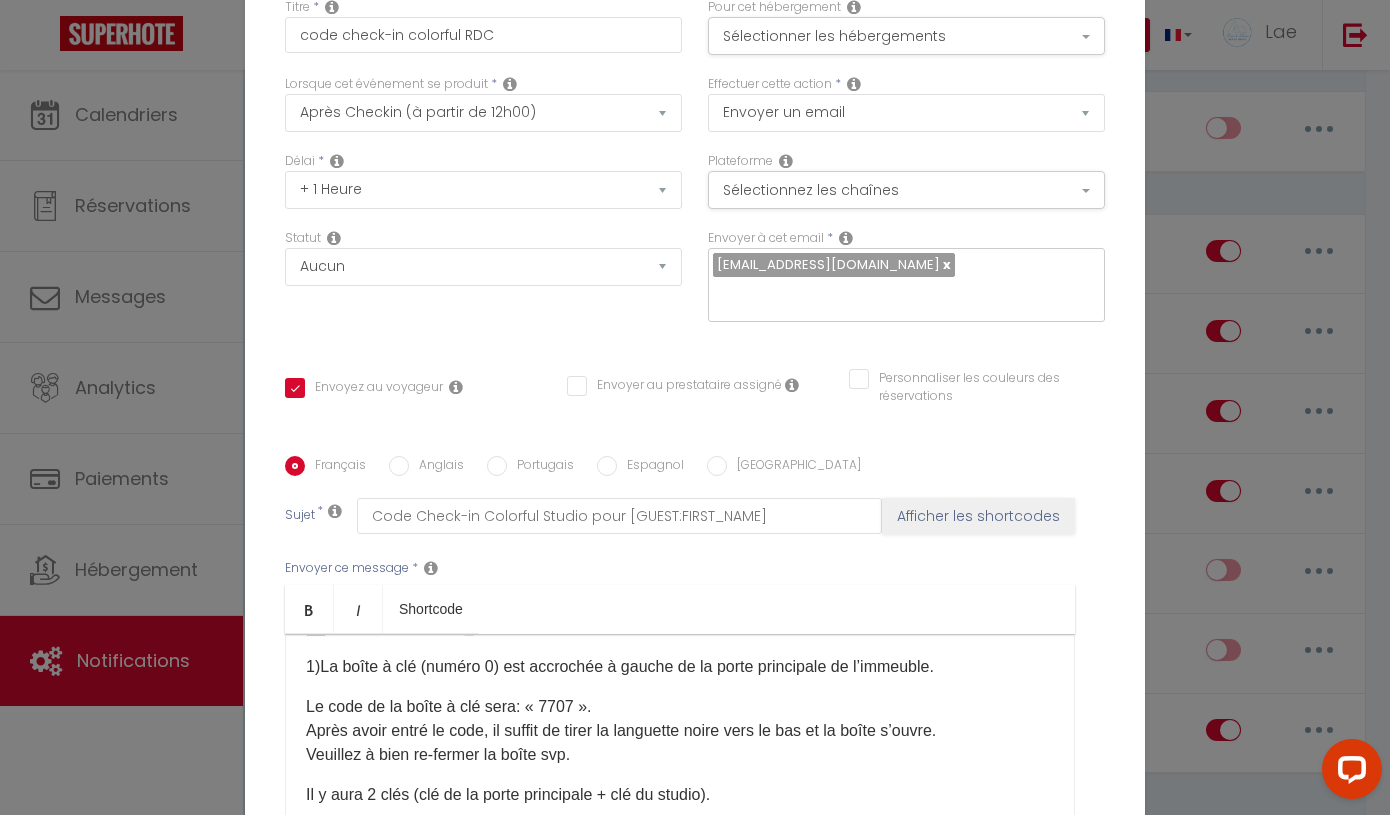 click on "Anglais" at bounding box center (399, 466) 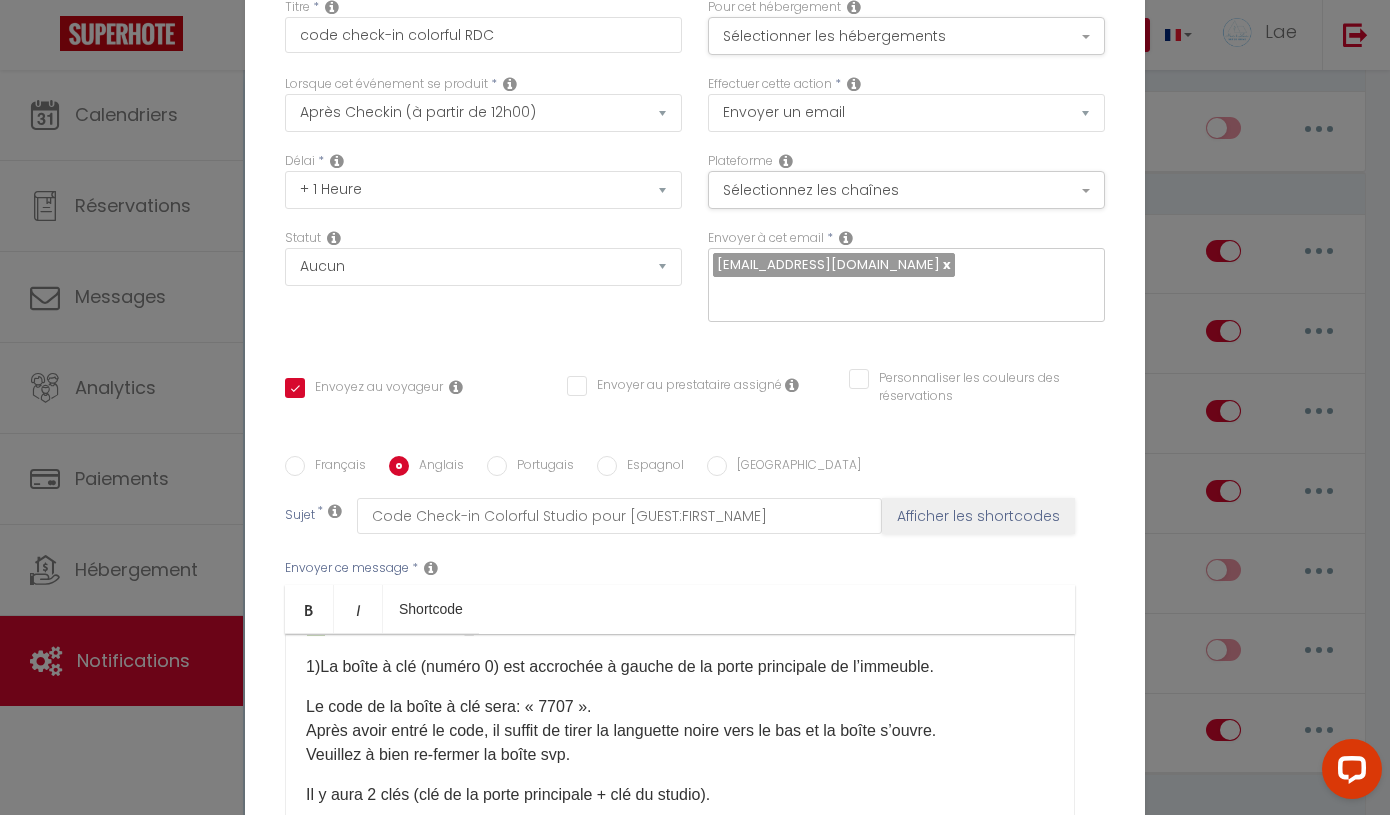 checkbox on "true" 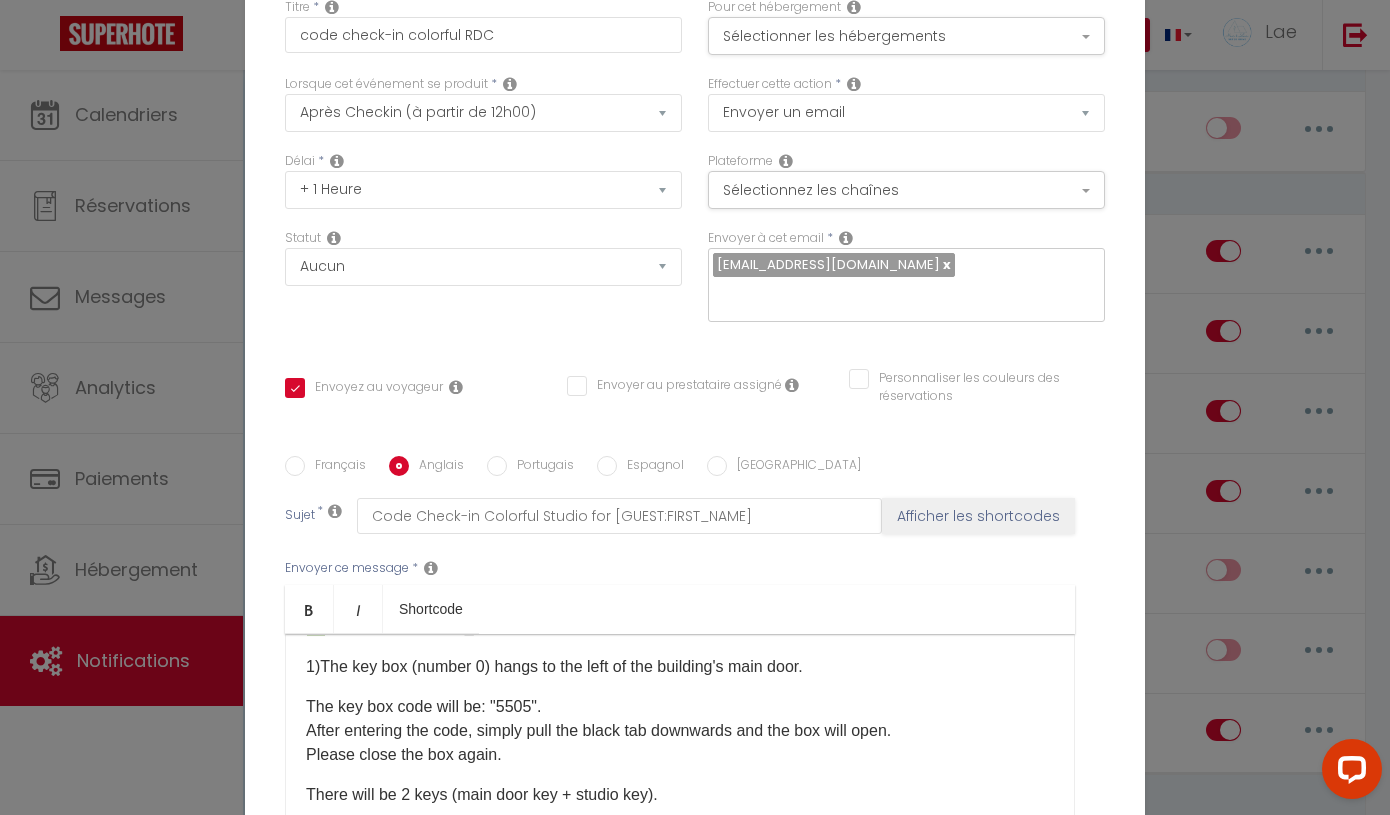 click on "The key box code will be: "5505". After entering the code, simply pull the black tab downwards and the box will open. Please close the box again." at bounding box center (680, 731) 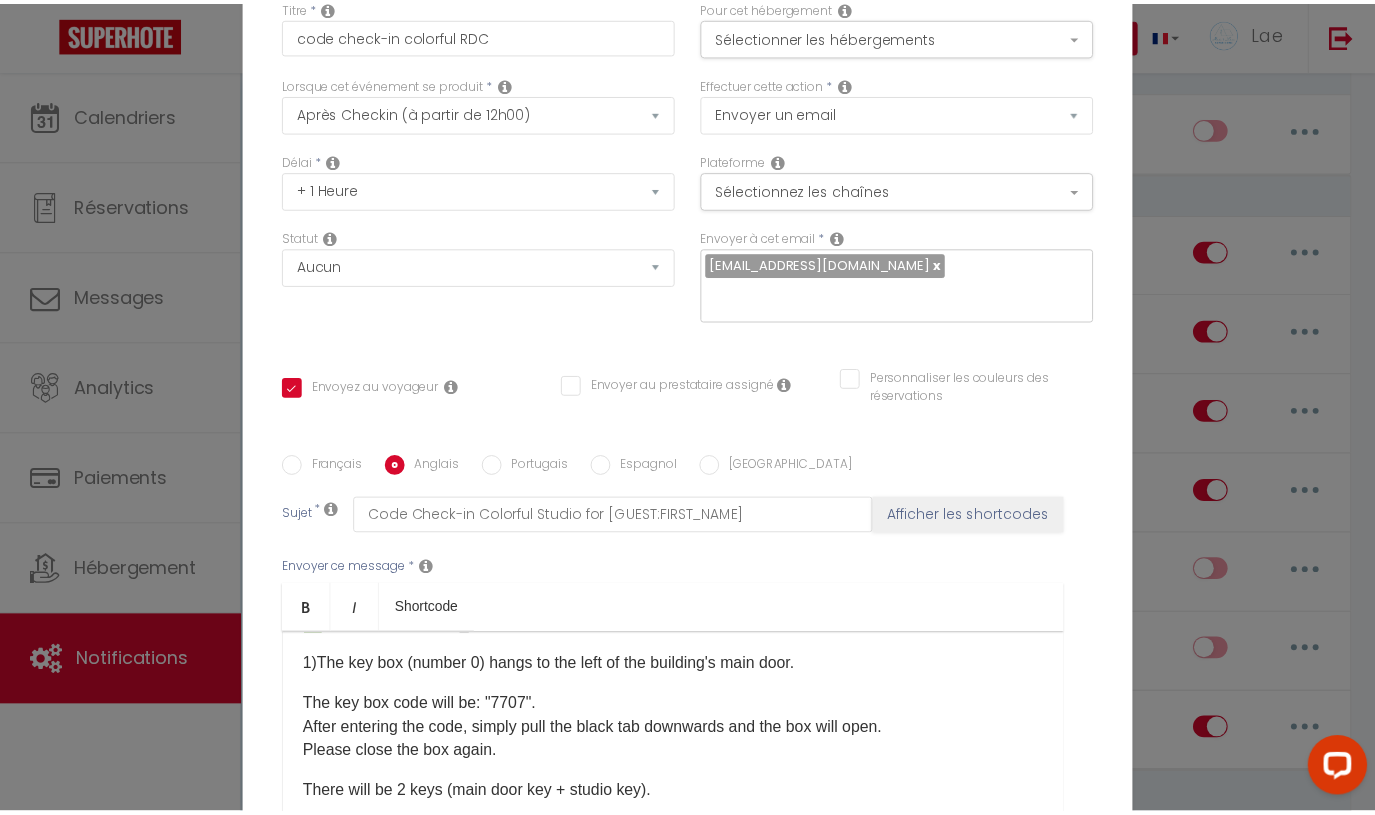 scroll, scrollTop: 182, scrollLeft: 0, axis: vertical 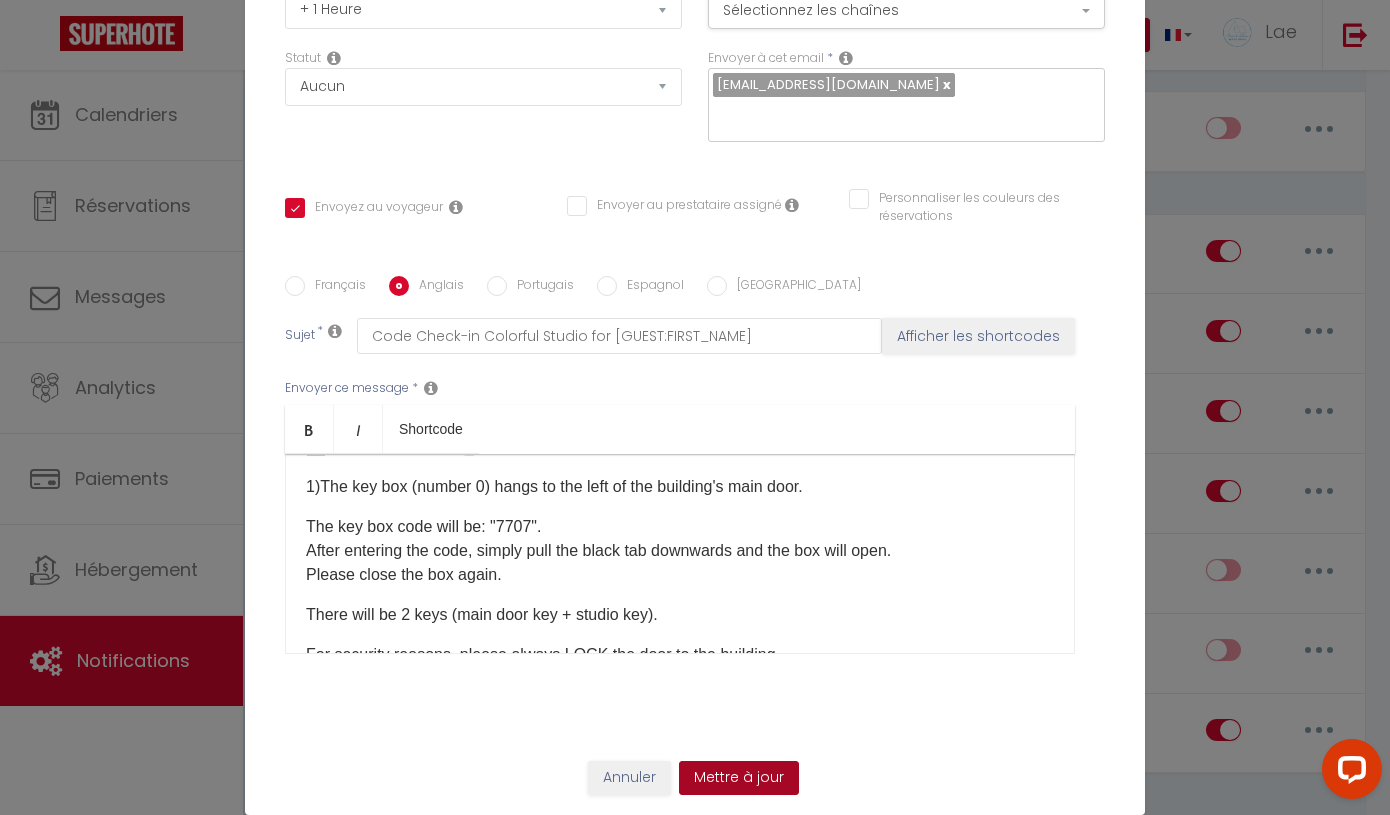click on "Mettre à jour" at bounding box center (739, 778) 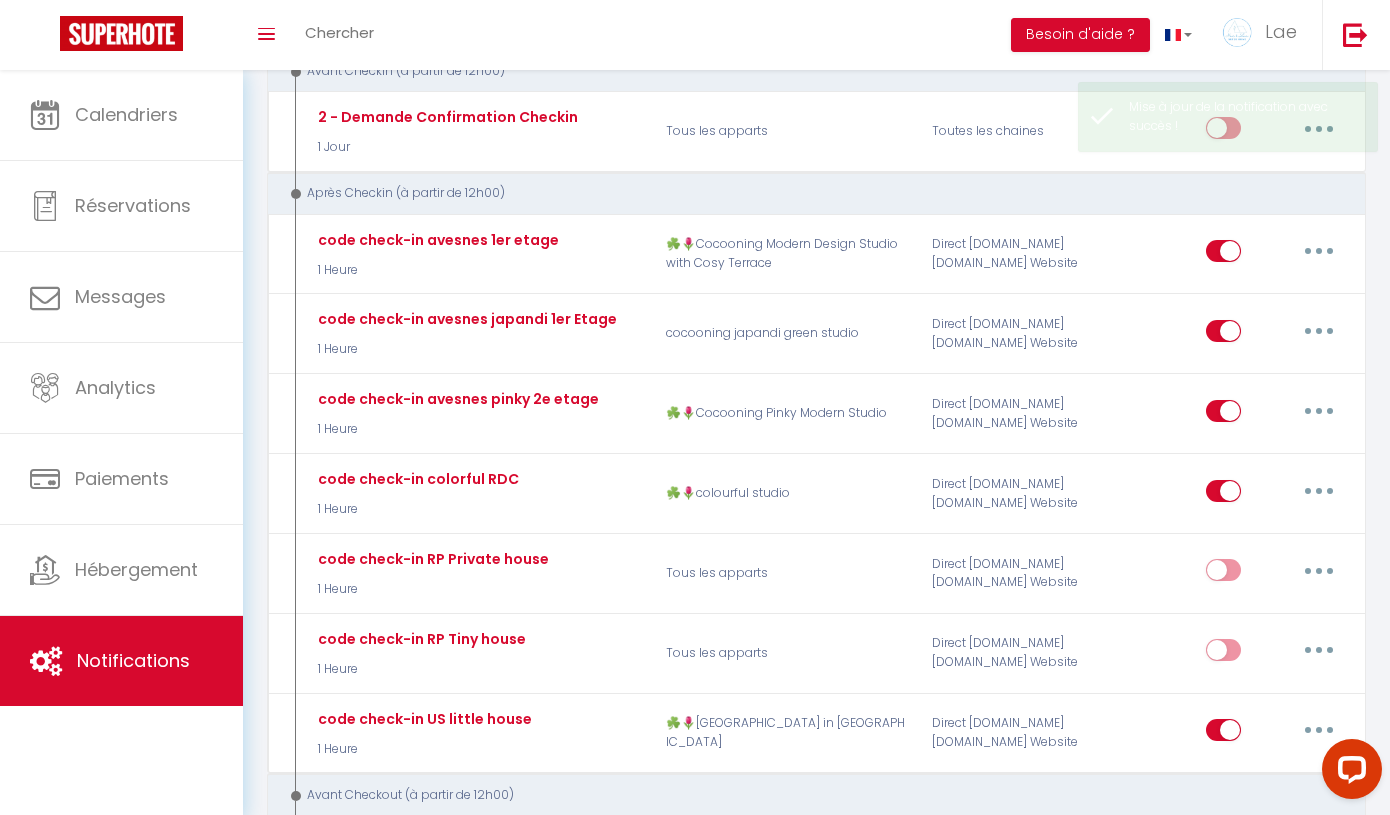 scroll, scrollTop: 0, scrollLeft: 0, axis: both 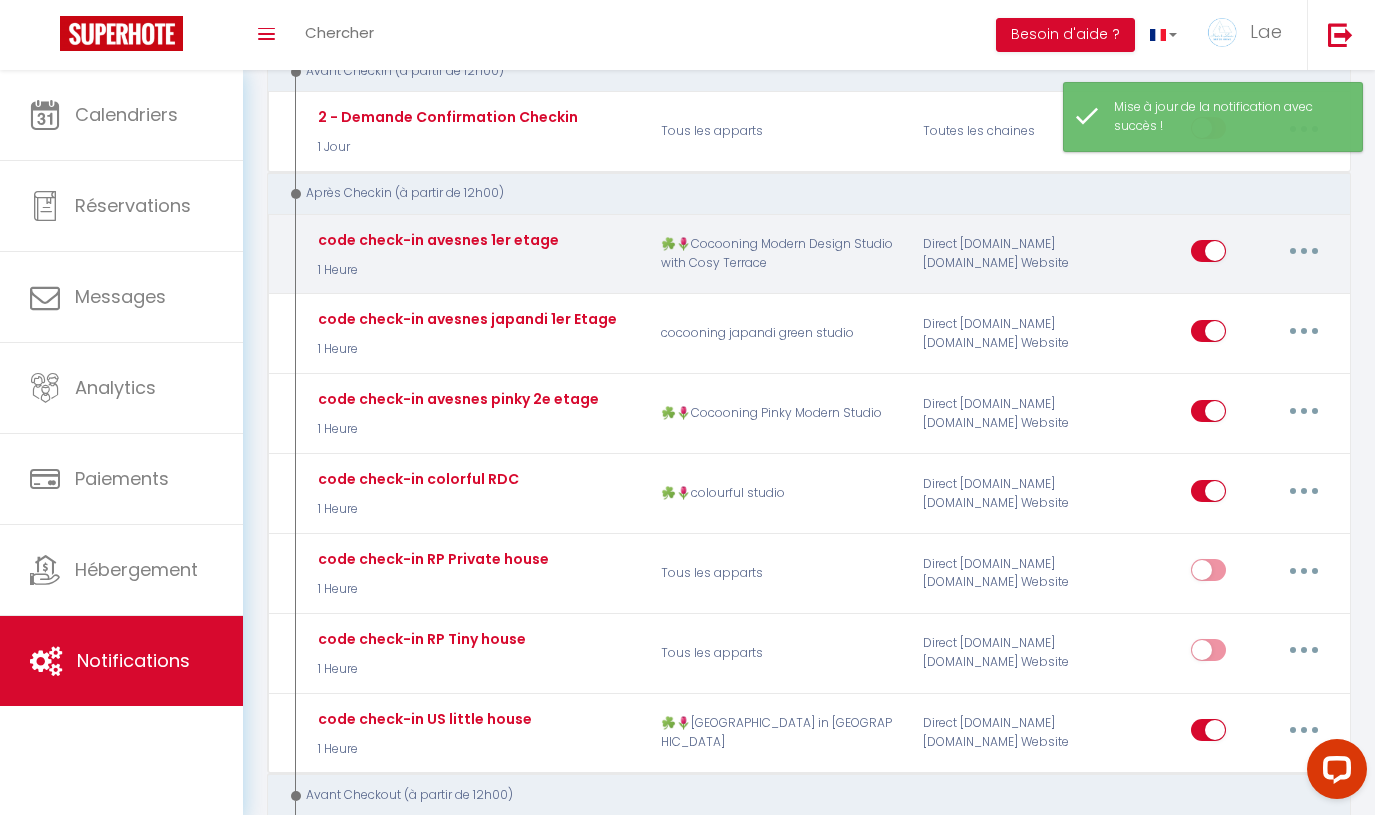 click at bounding box center [1304, 251] 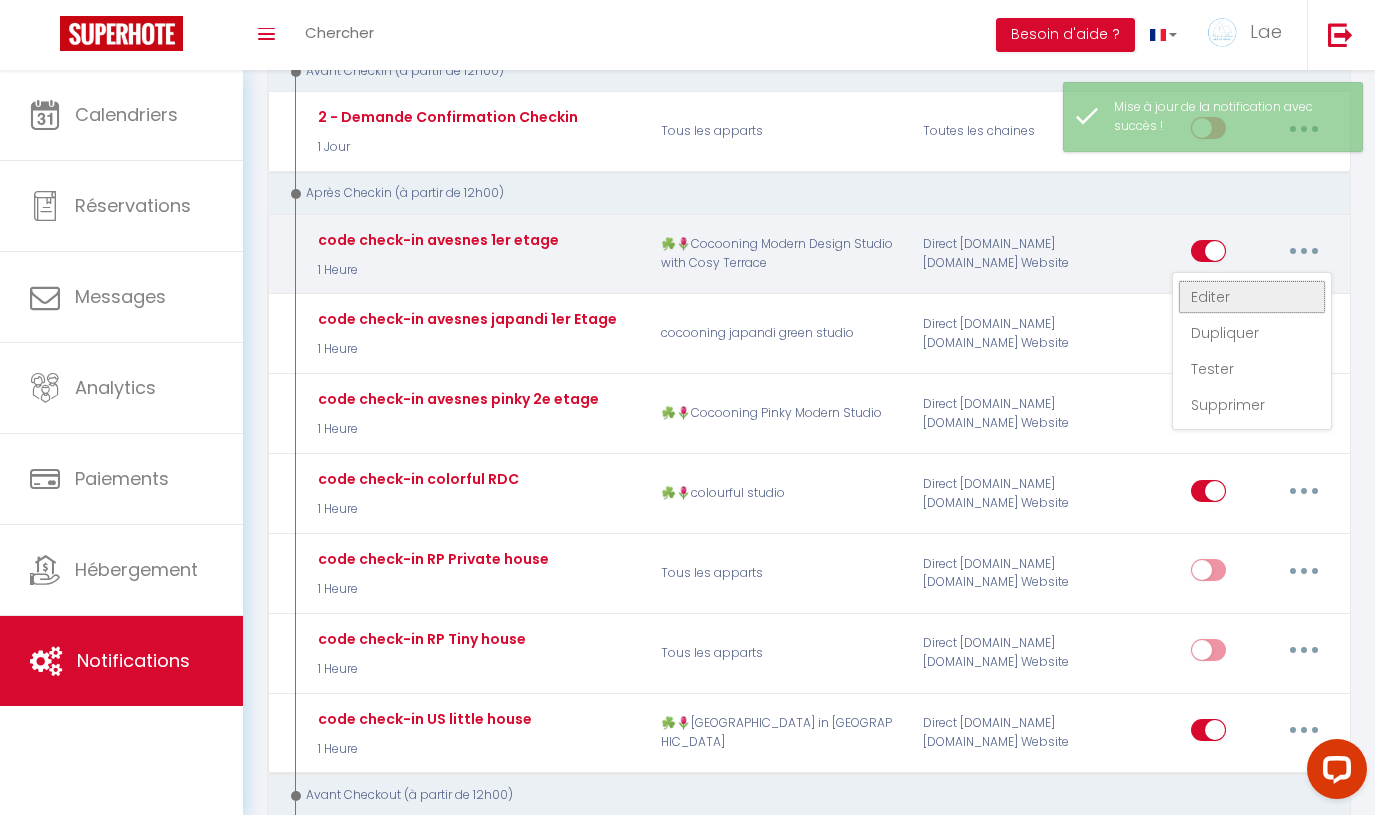 click on "Editer" at bounding box center (1252, 297) 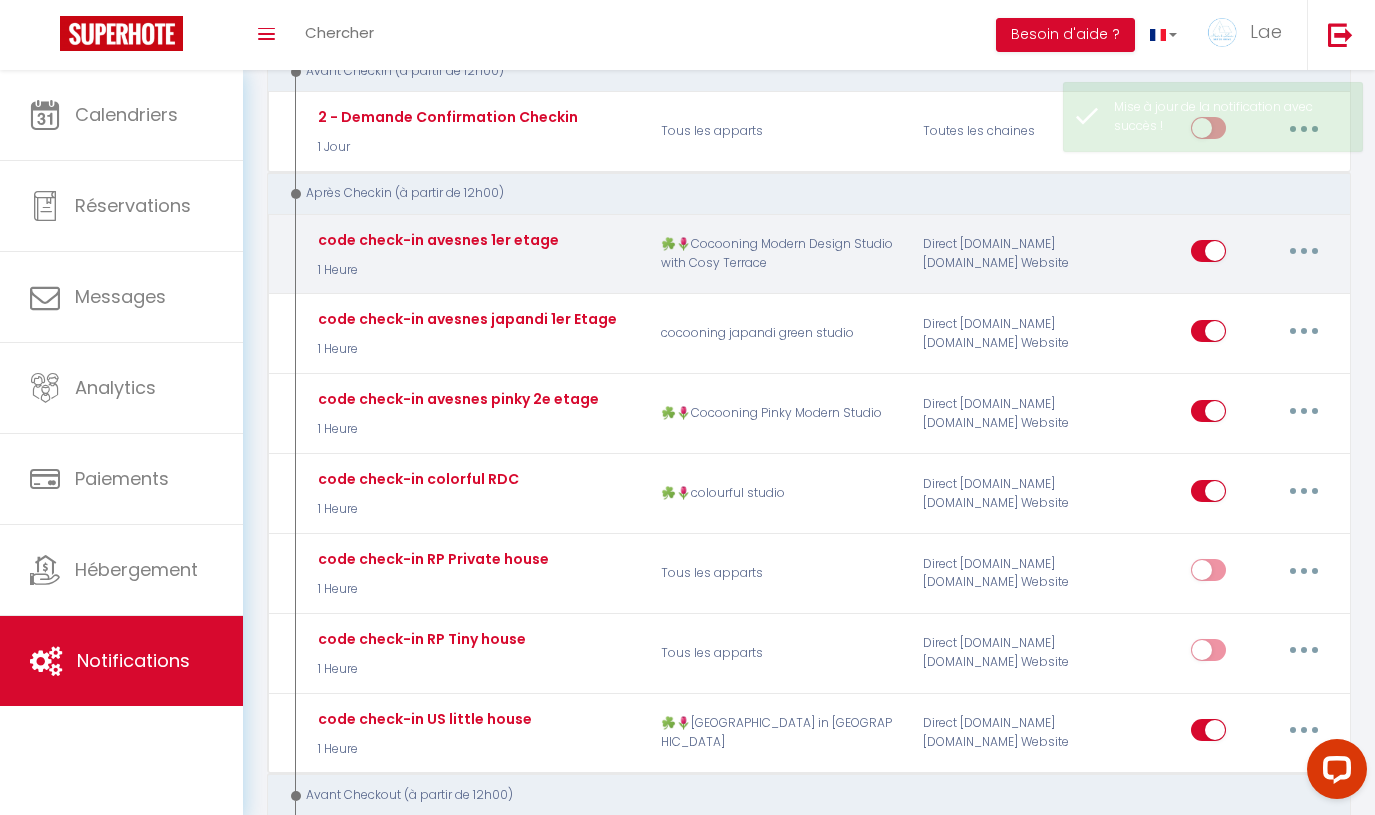 type on "code check-in avesnes 1er etage" 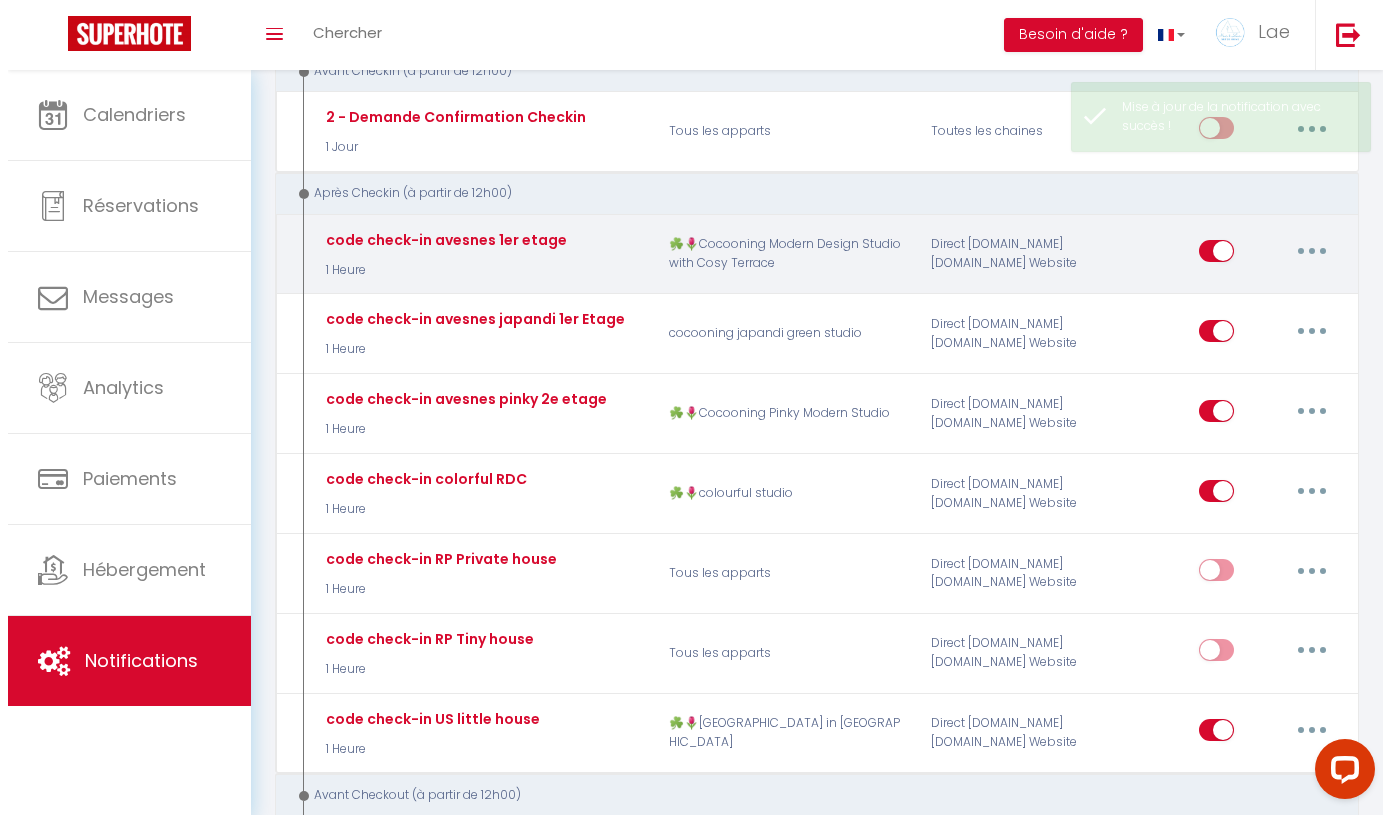 scroll, scrollTop: 120, scrollLeft: 0, axis: vertical 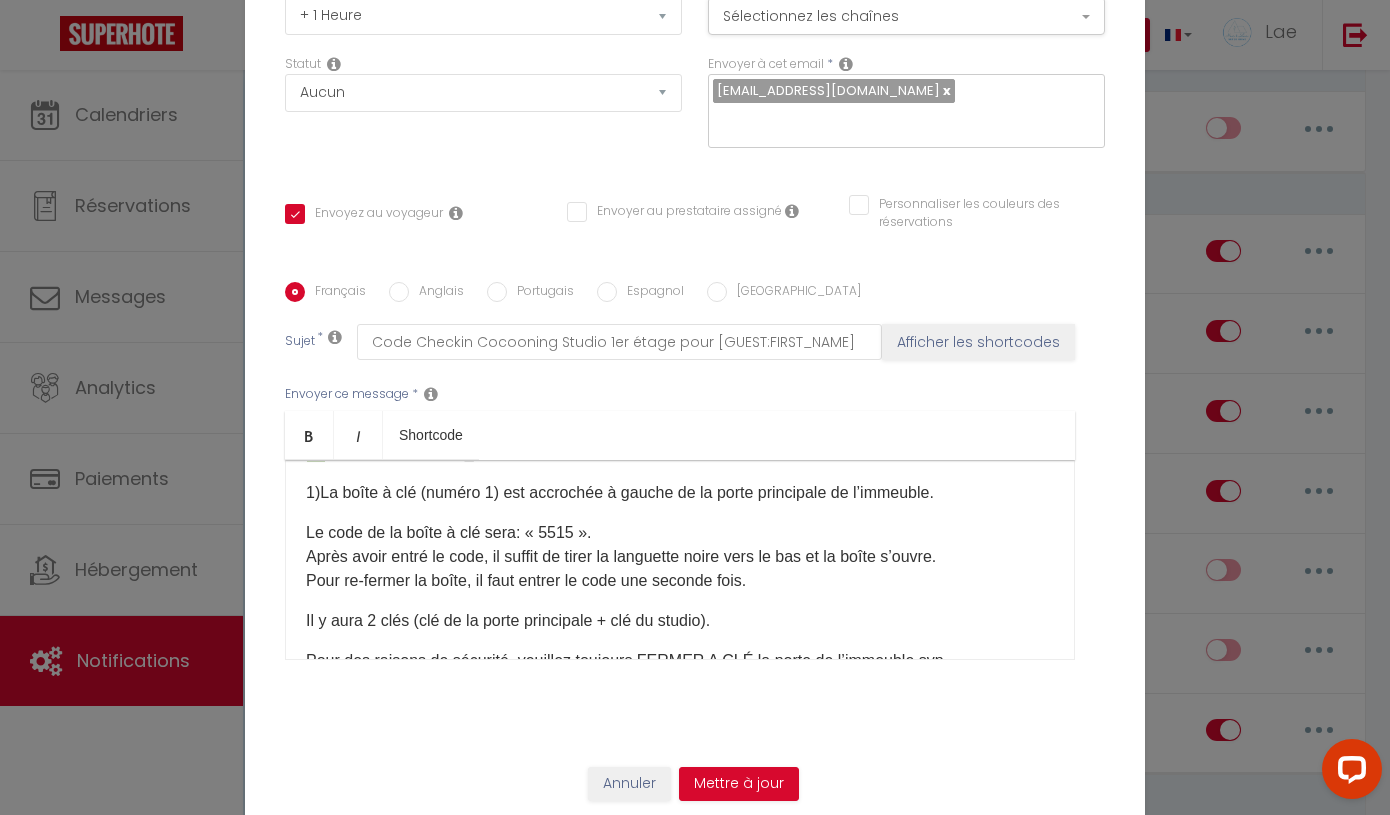 click on "Le code de la boîte à clé sera: « 5515 ». Après avoir entré le code, il suffit de tirer la languette noire vers le bas et la boîte s’ouvre. Pour re-fermer la boîte, il faut entrer le code une seconde fois." at bounding box center [680, 557] 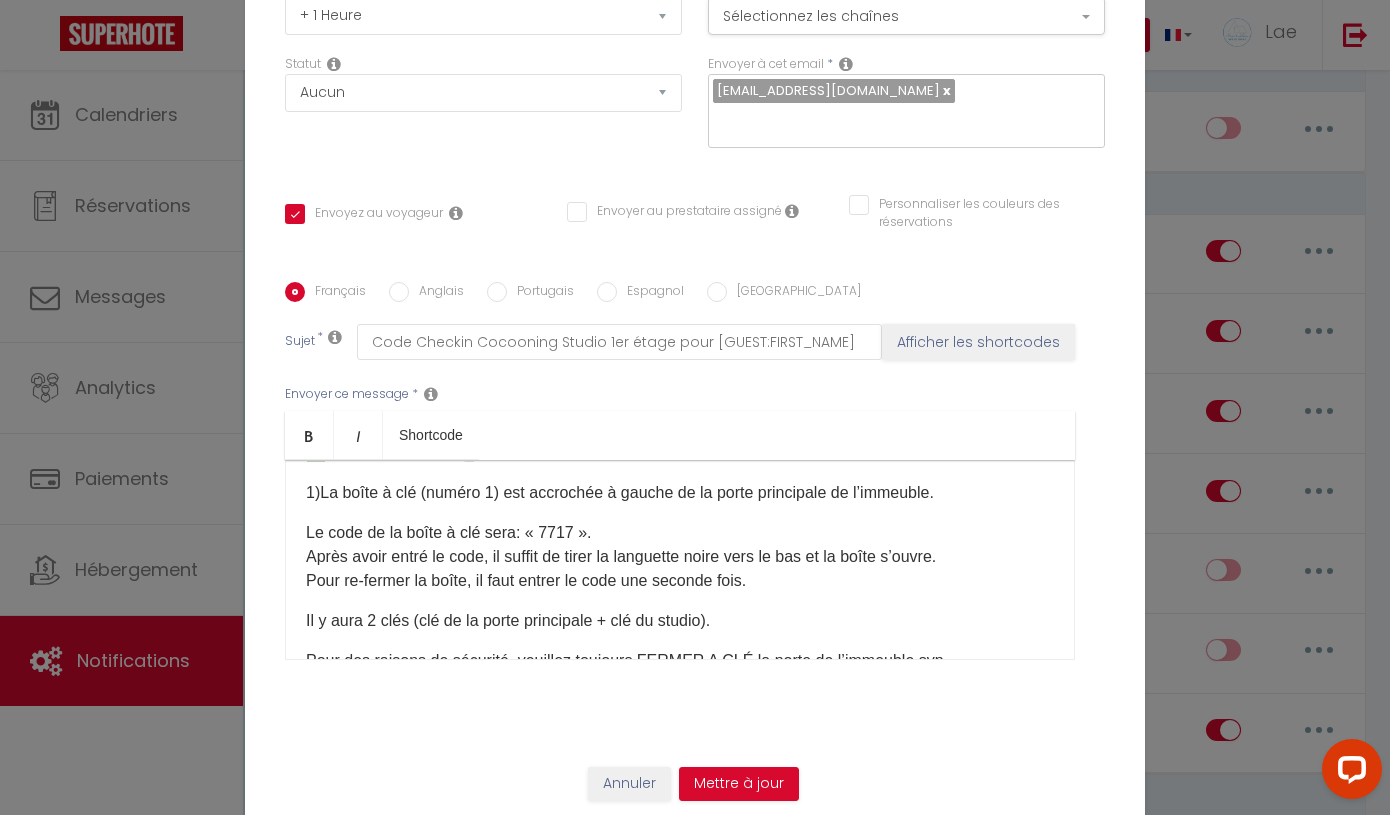 click on "Anglais" at bounding box center [399, 292] 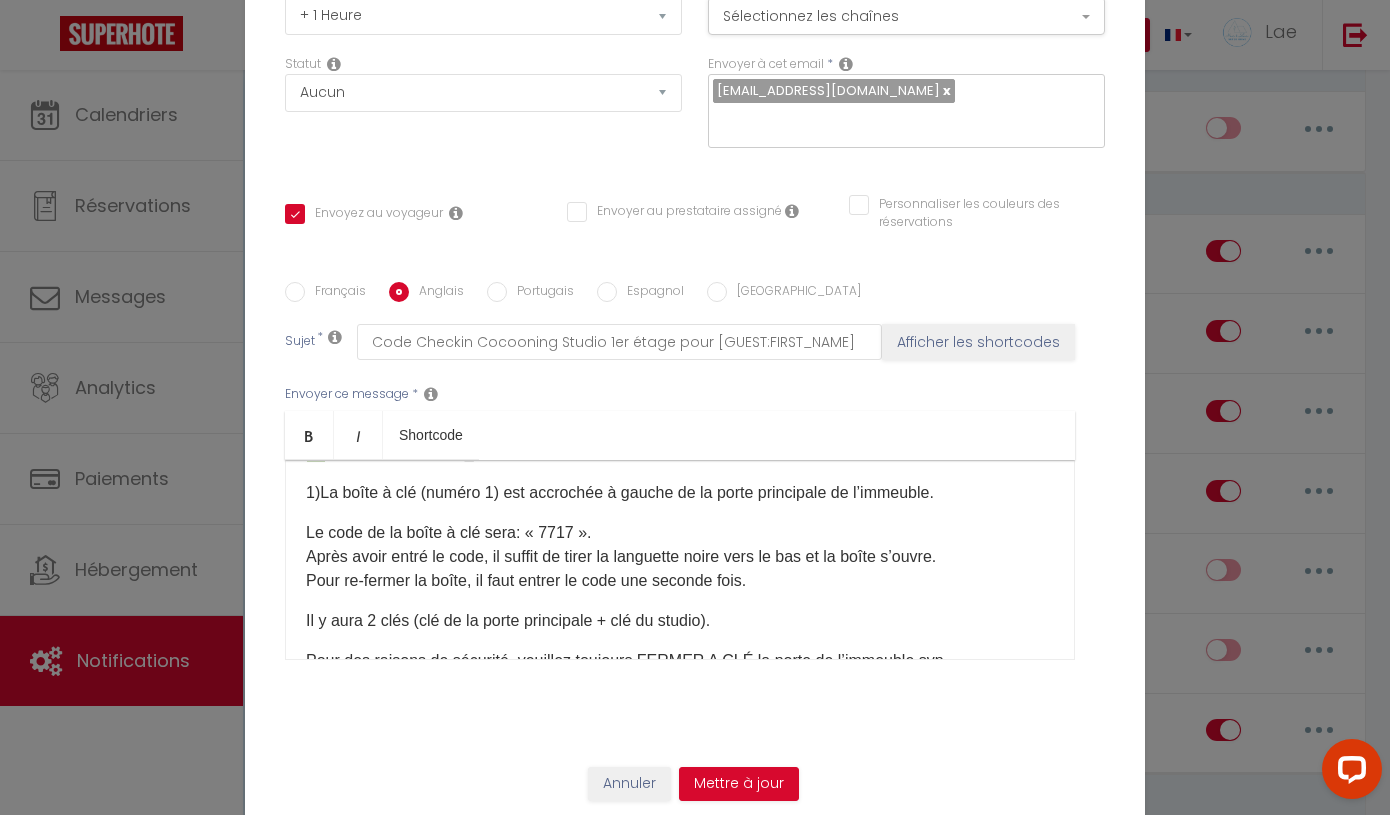 checkbox on "true" 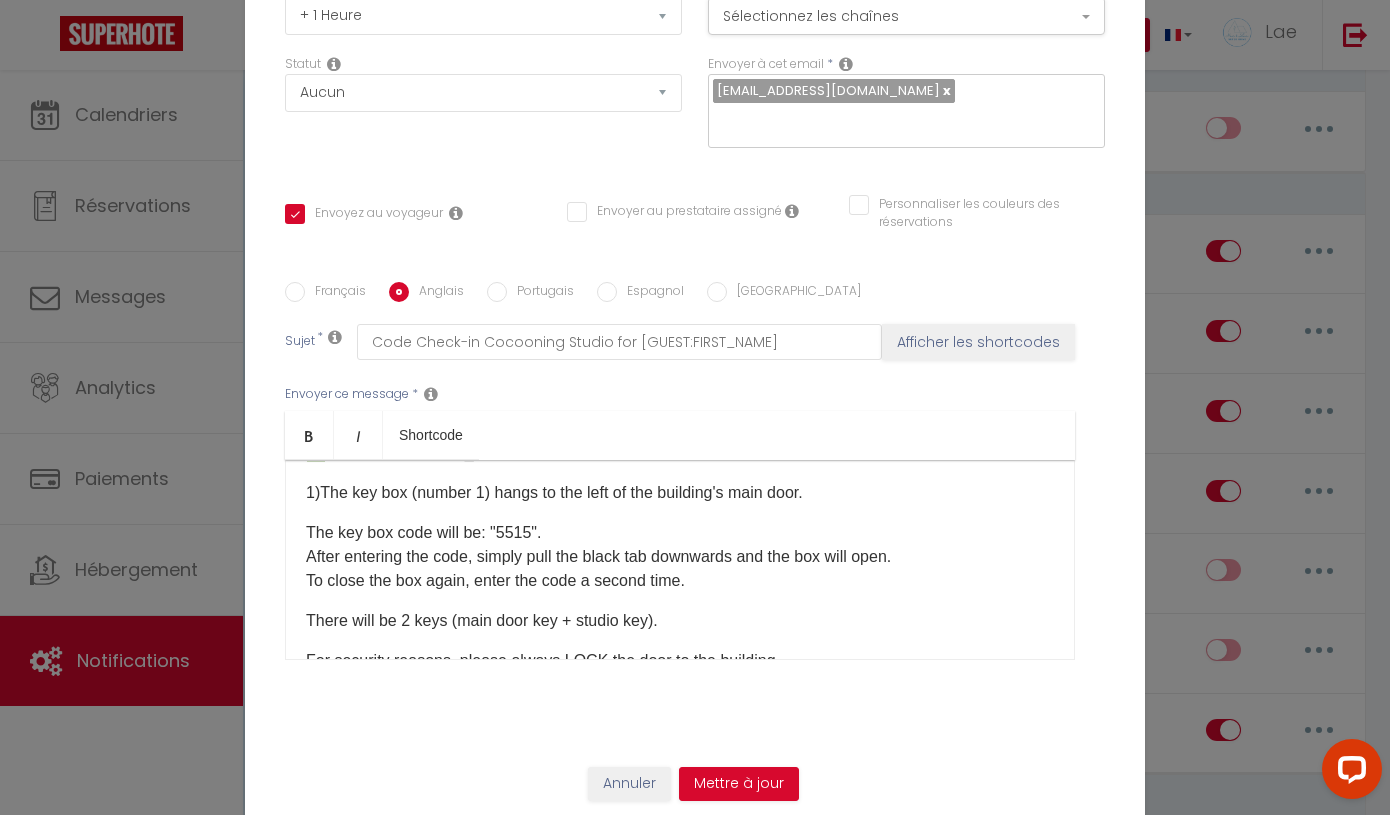 click on "The key box code will be: "5515". After entering the code, simply pull the black tab downwards and the box will open. To close the box again, enter the code a second time." at bounding box center (680, 557) 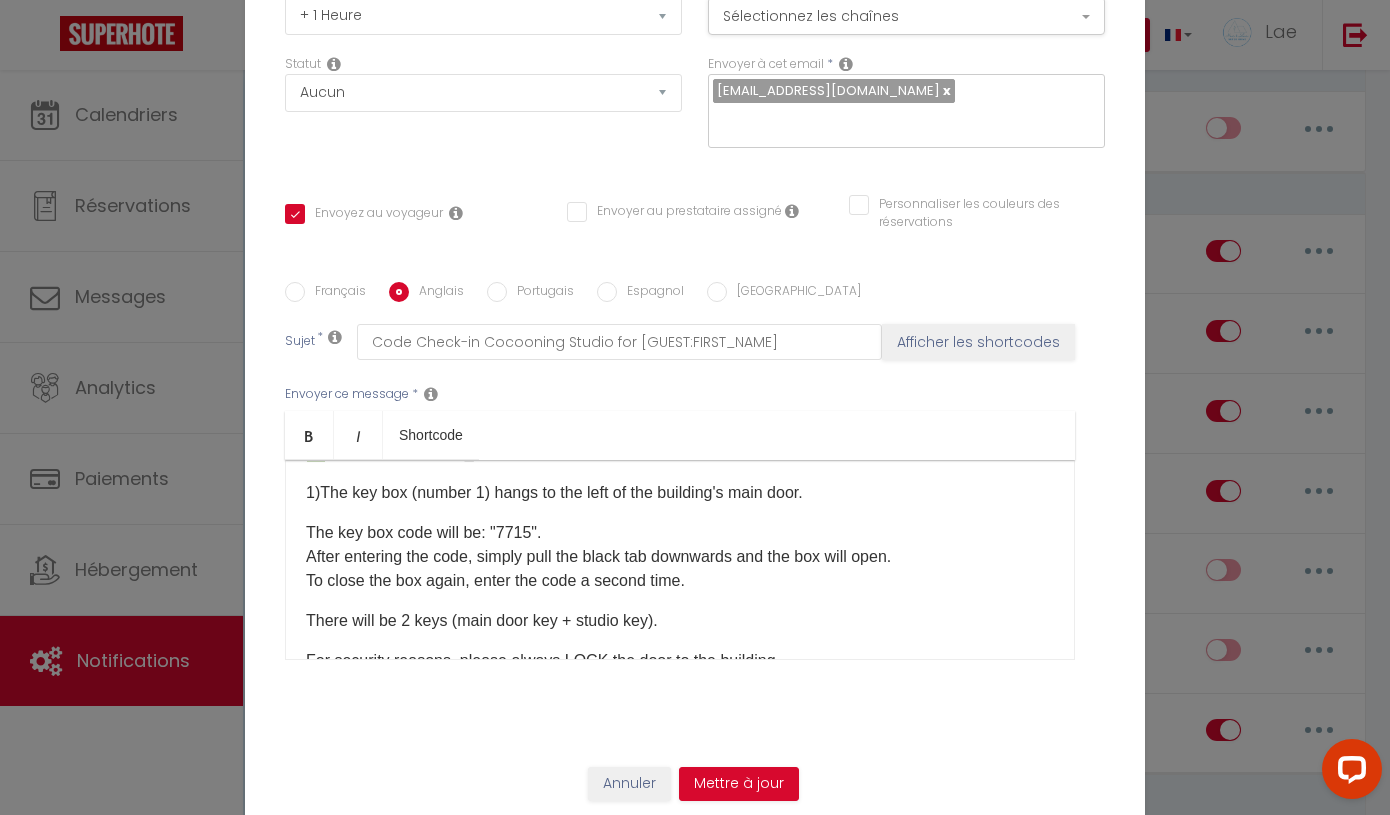 click on "The key box code will be: "7715". After entering the code, simply pull the black tab downwards and the box will open. To close the box again, enter the code a second time." at bounding box center (680, 557) 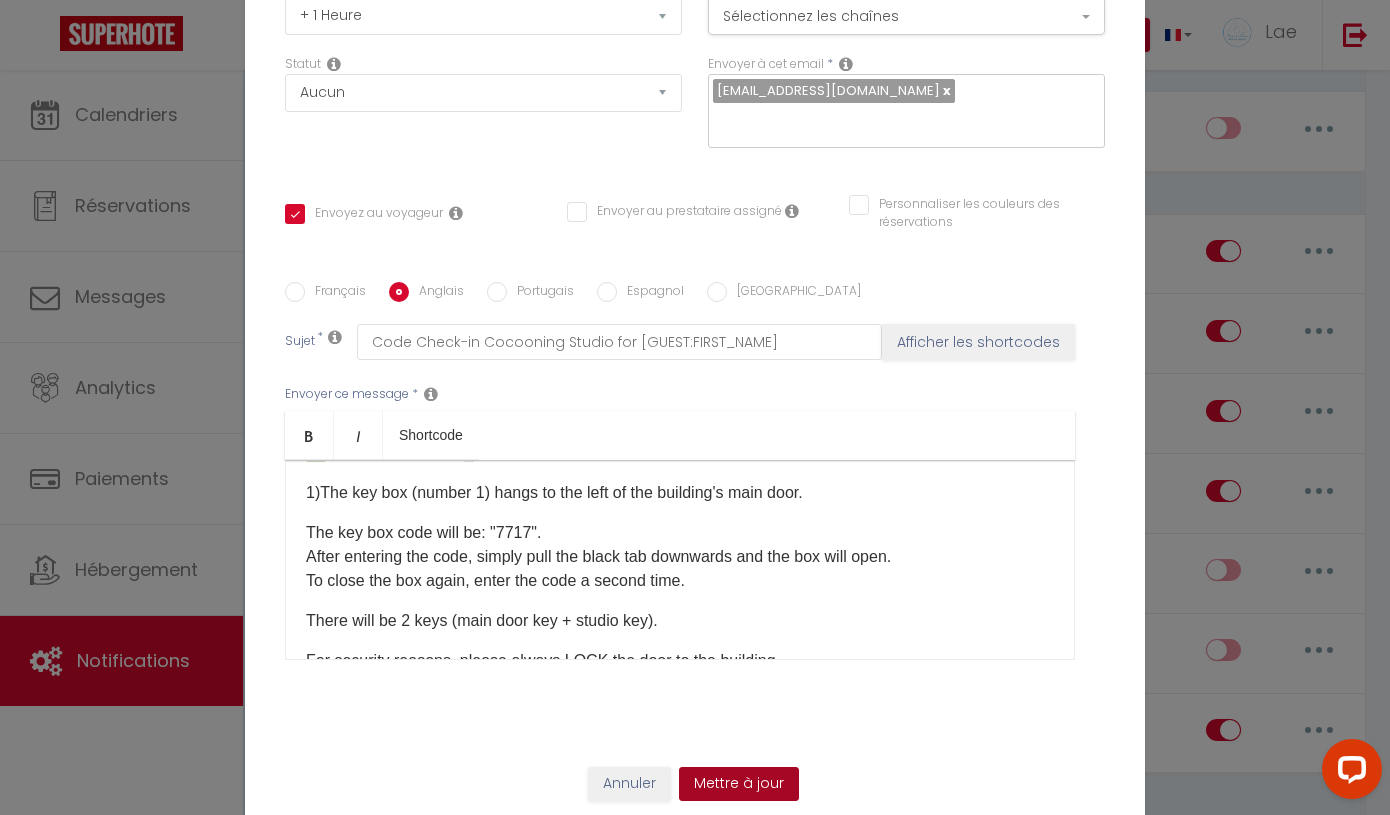 click on "Mettre à jour" at bounding box center (739, 784) 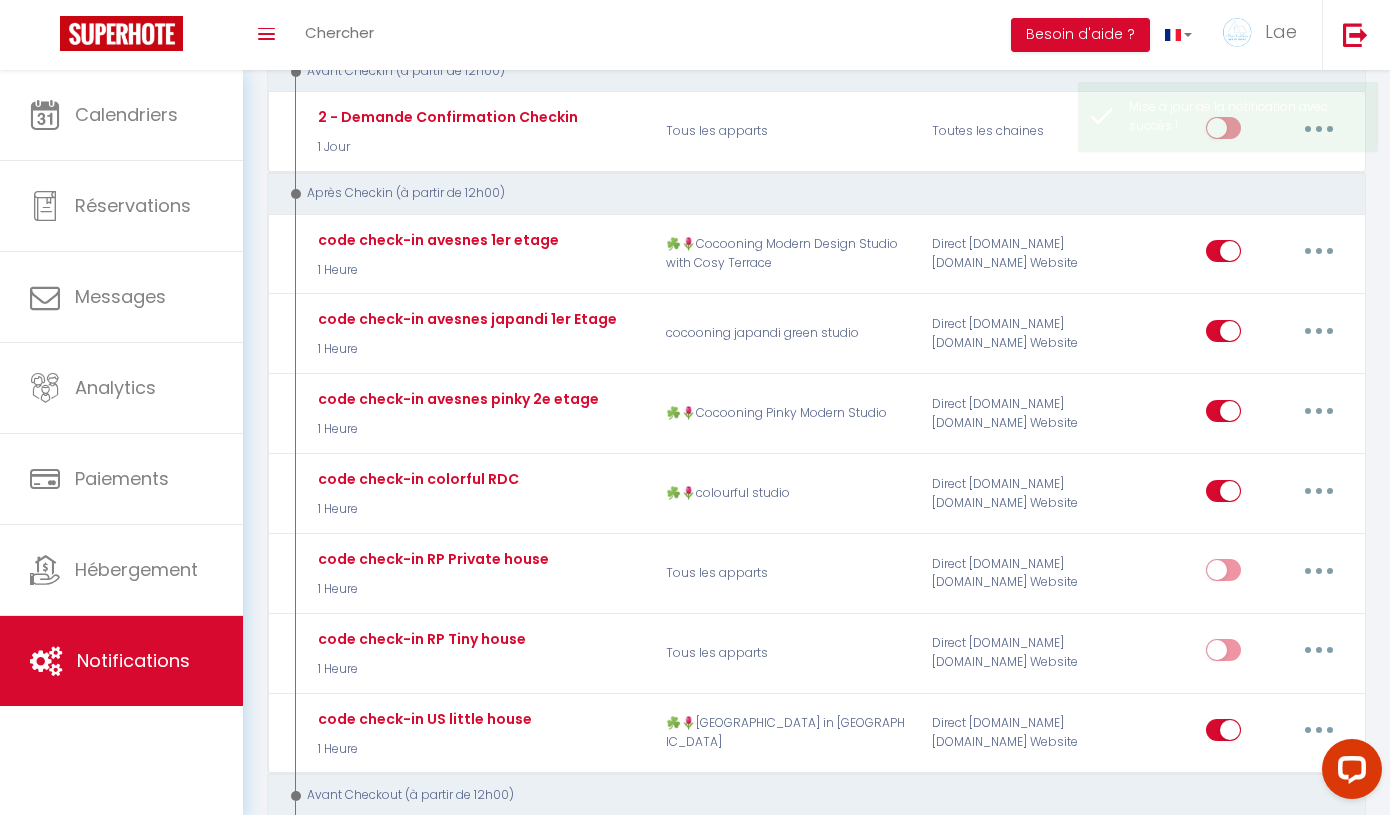 scroll, scrollTop: 0, scrollLeft: 0, axis: both 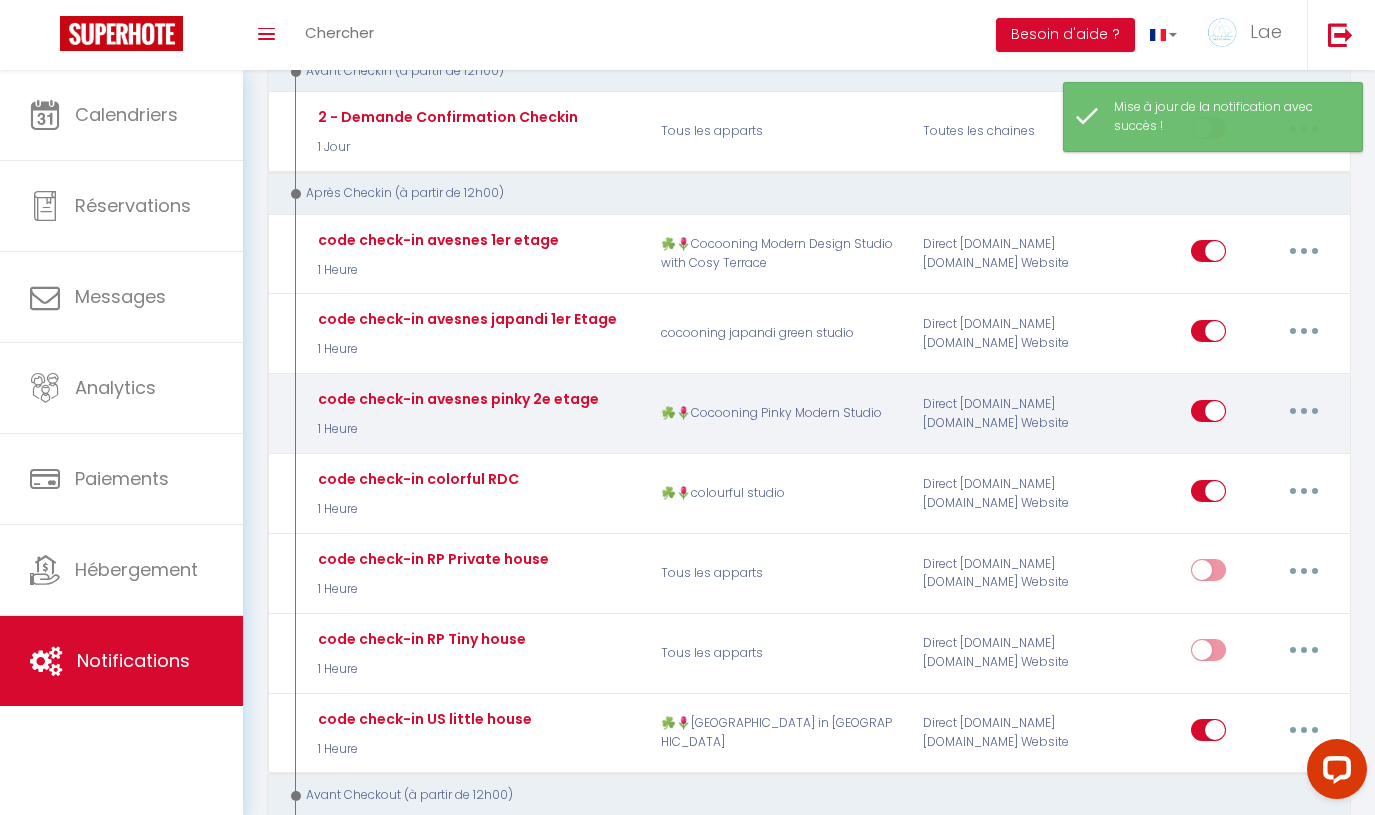 click at bounding box center (1304, 411) 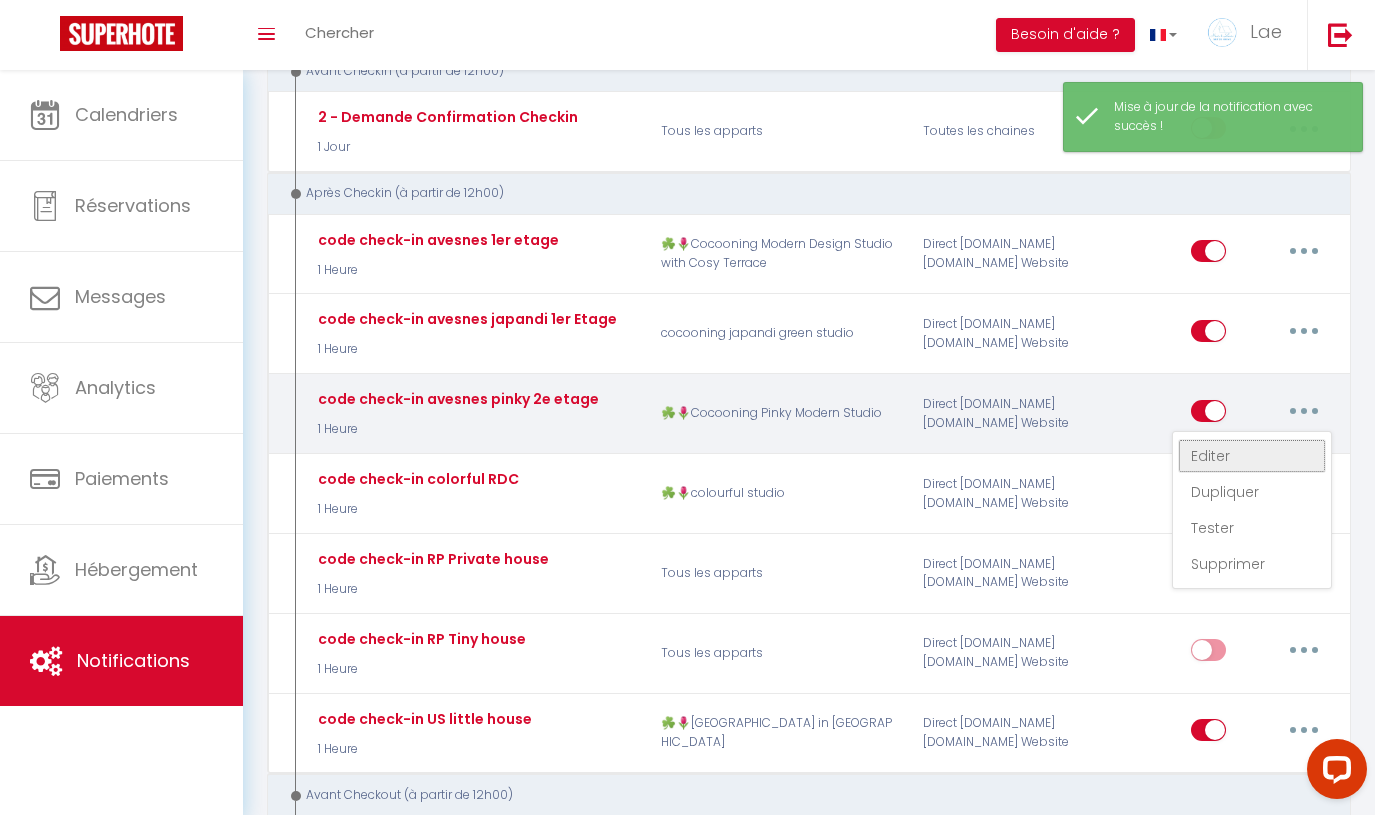 click on "Editer" at bounding box center [1252, 456] 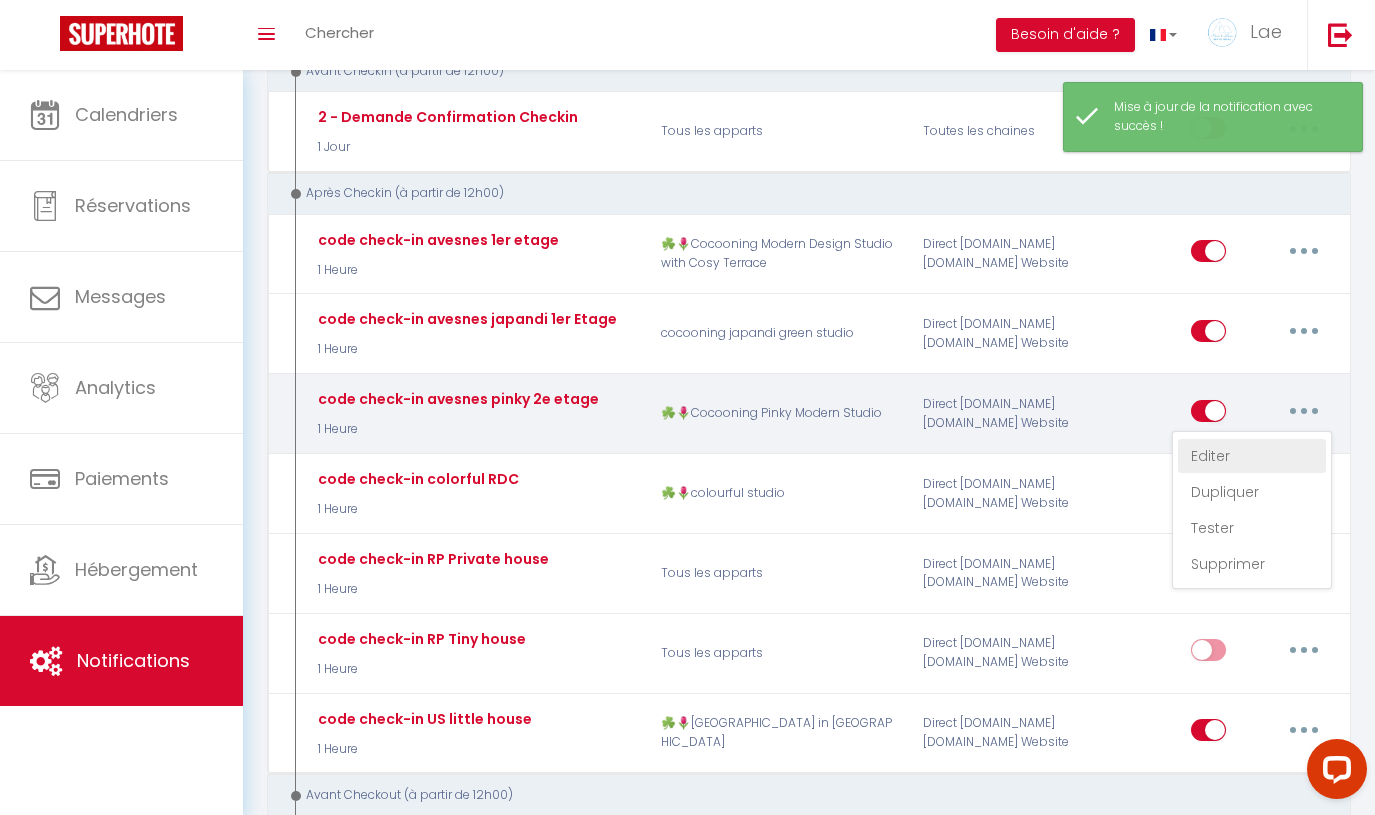 type on "code check-in avesnes pinky 2e etage" 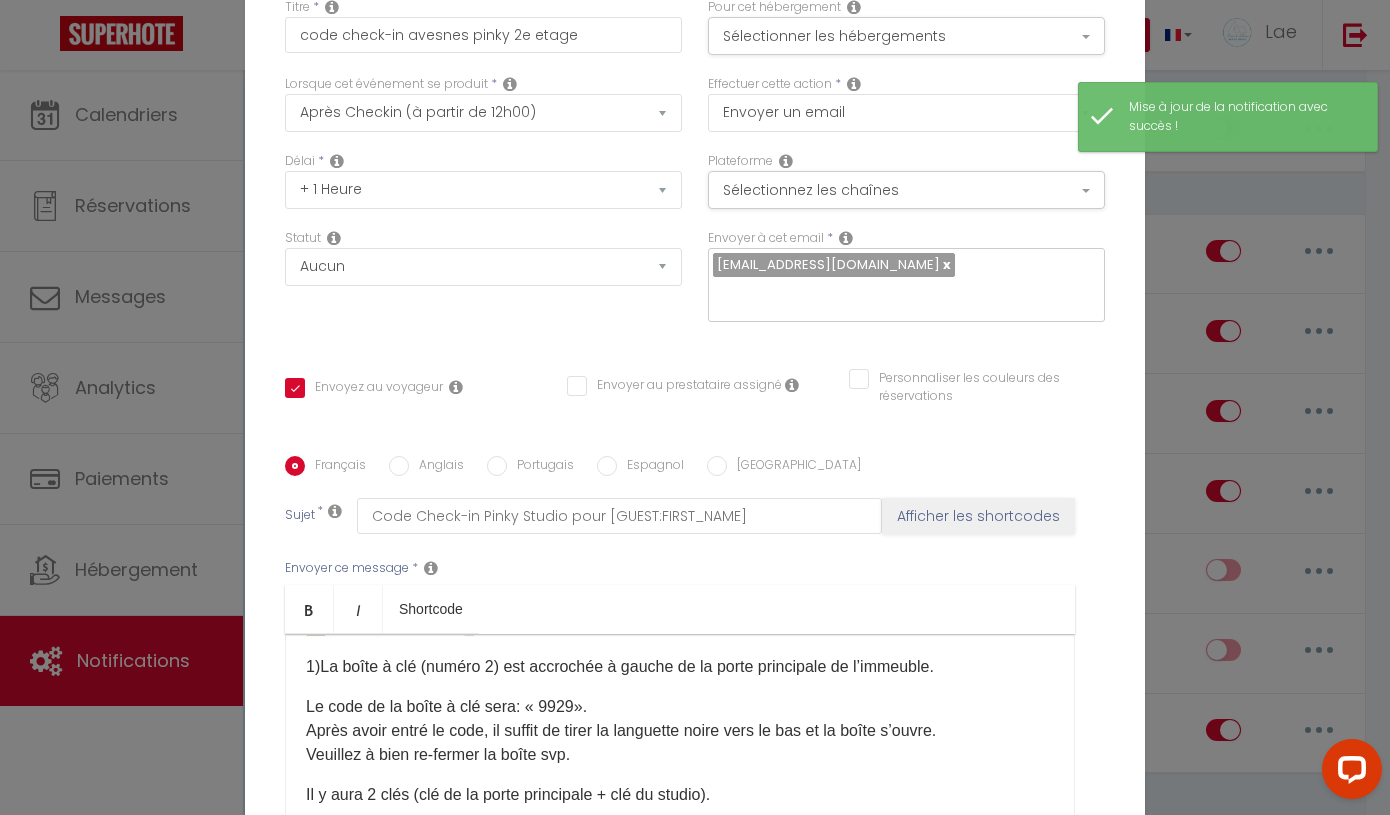 scroll, scrollTop: 120, scrollLeft: 0, axis: vertical 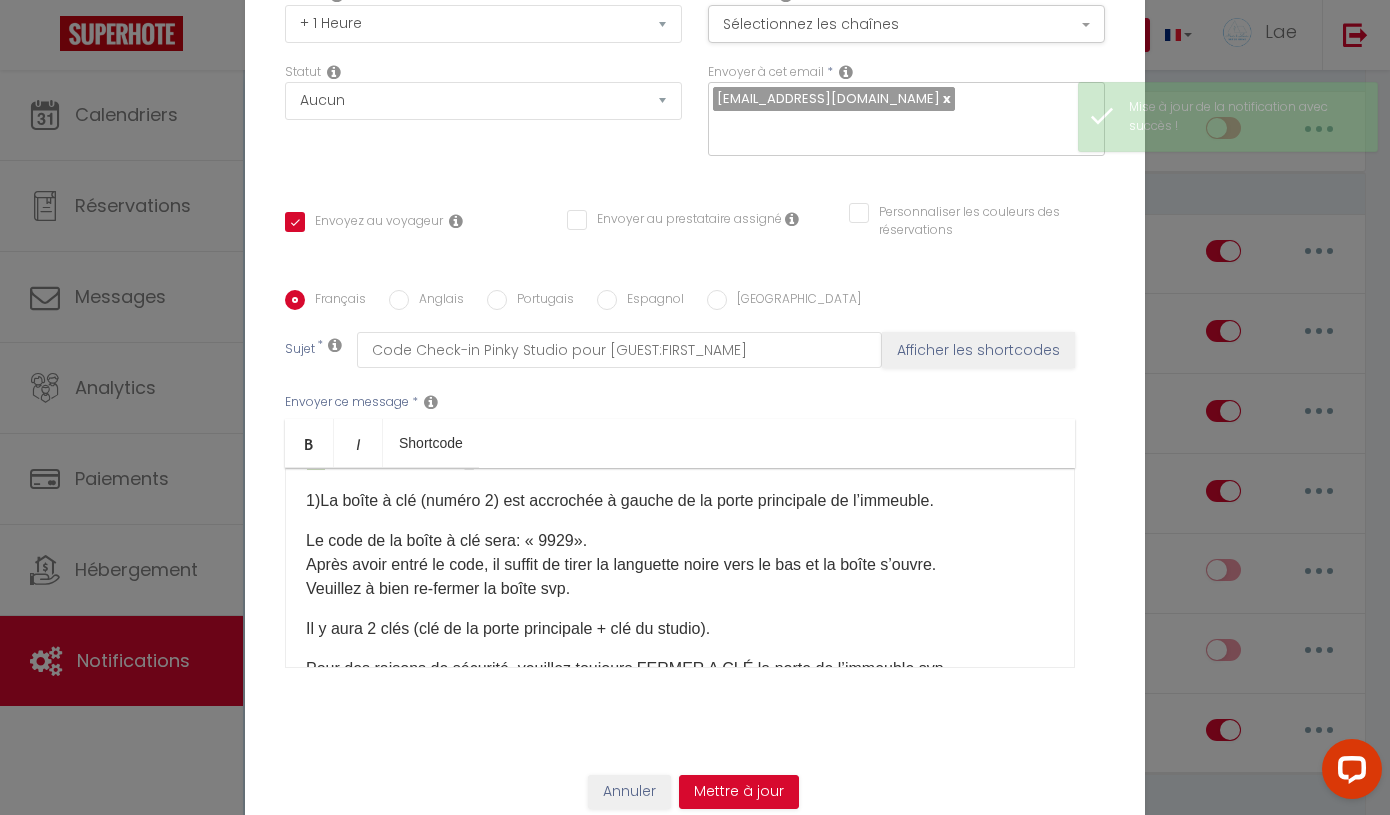 click on "Le code de la boîte à clé sera: « 9929». Après avoir entré le code, il suffit de tirer la languette noire vers le bas et la boîte s’ouvre. Veuillez à bien re-fermer la boîte svp." at bounding box center [680, 565] 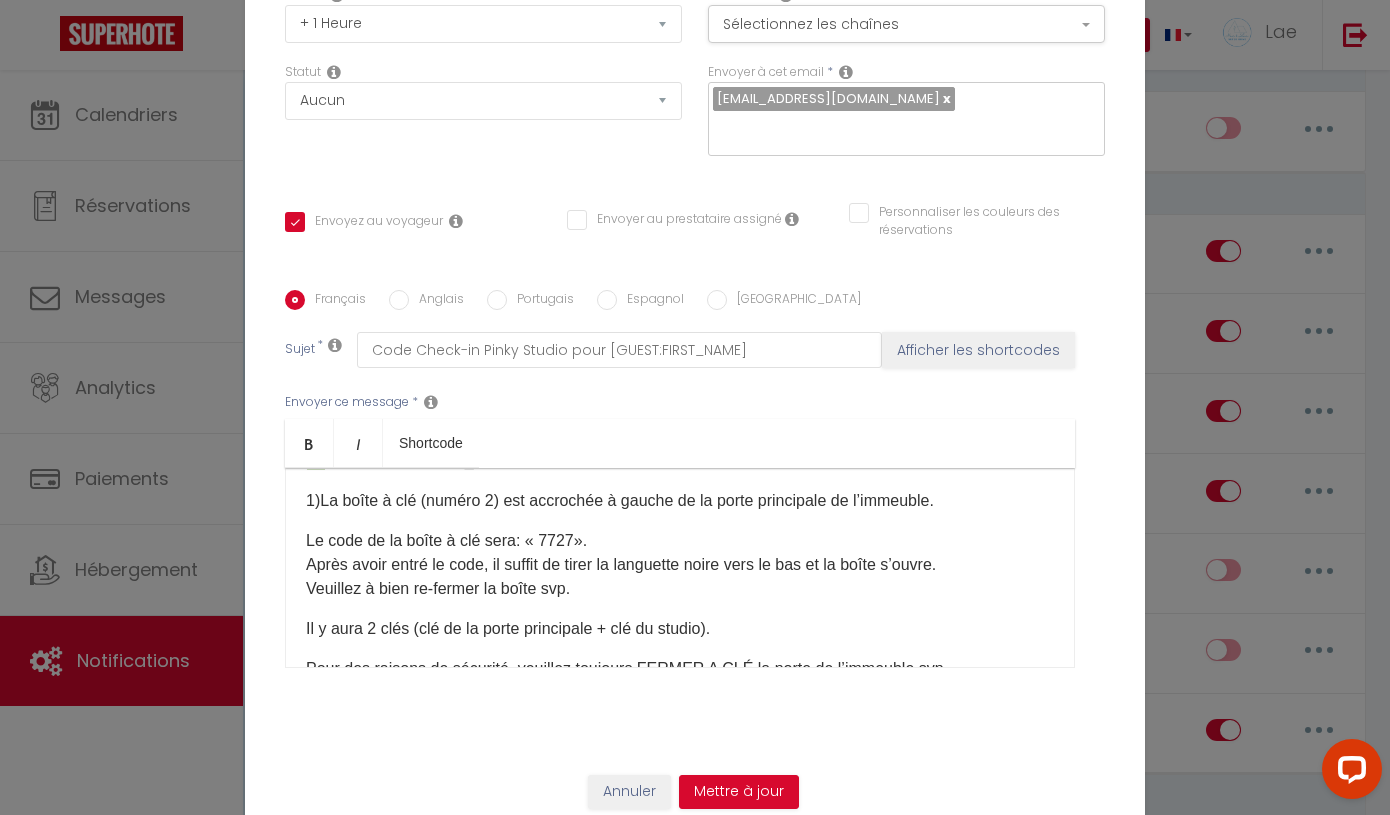 click on "Anglais" at bounding box center (399, 300) 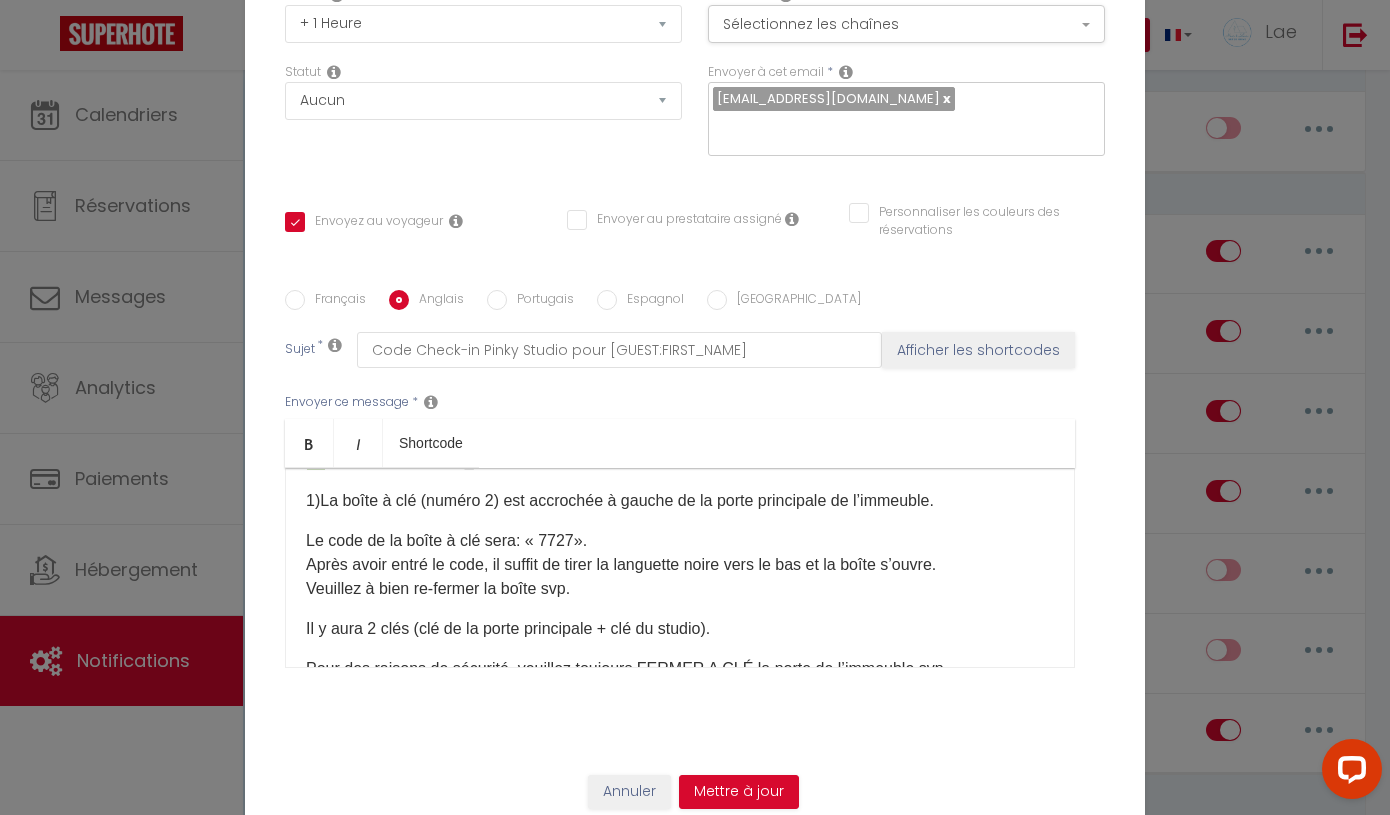checkbox on "true" 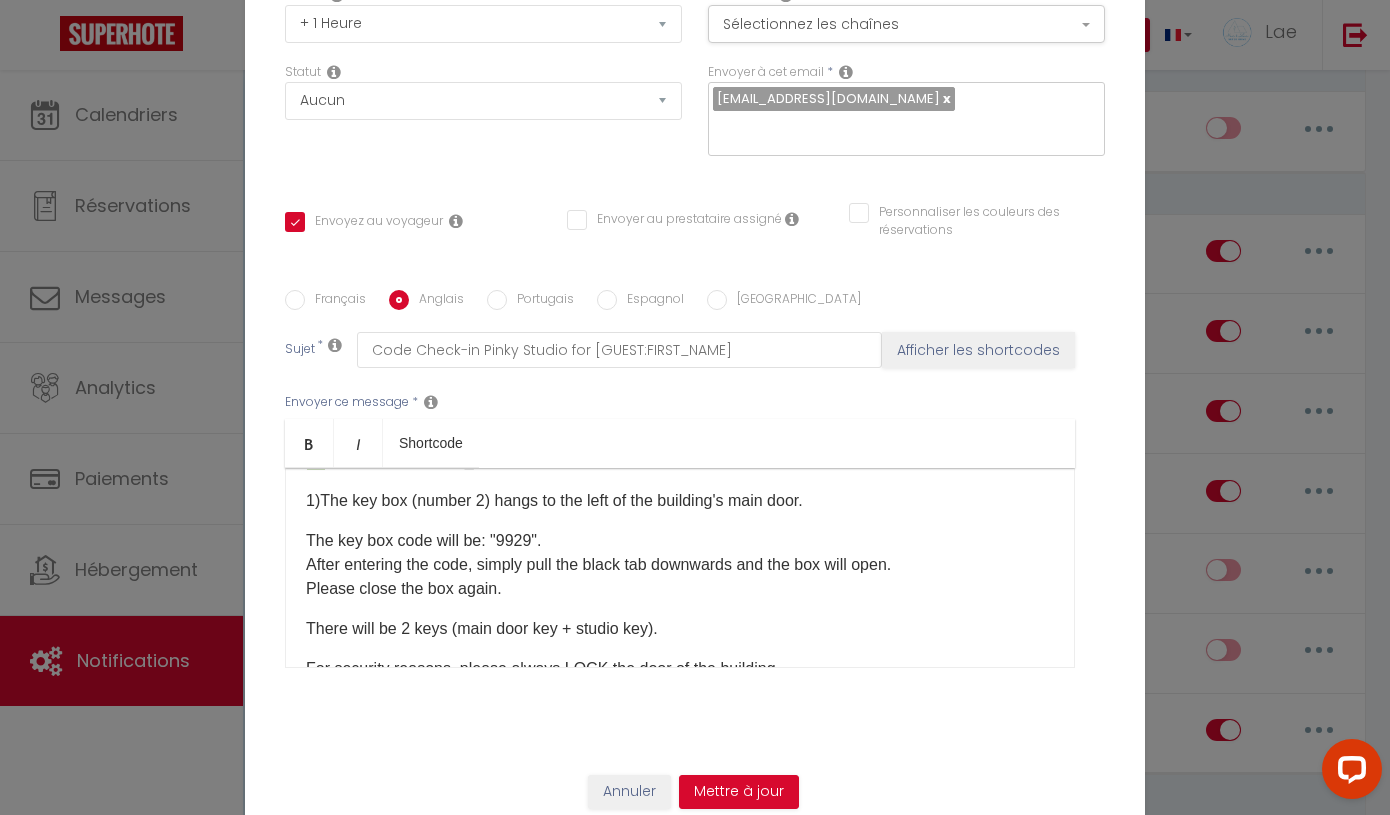 click on "The key box code will be: "9929". After entering the code, simply pull the black tab downwards and the box will open. Please close the box again." at bounding box center (680, 565) 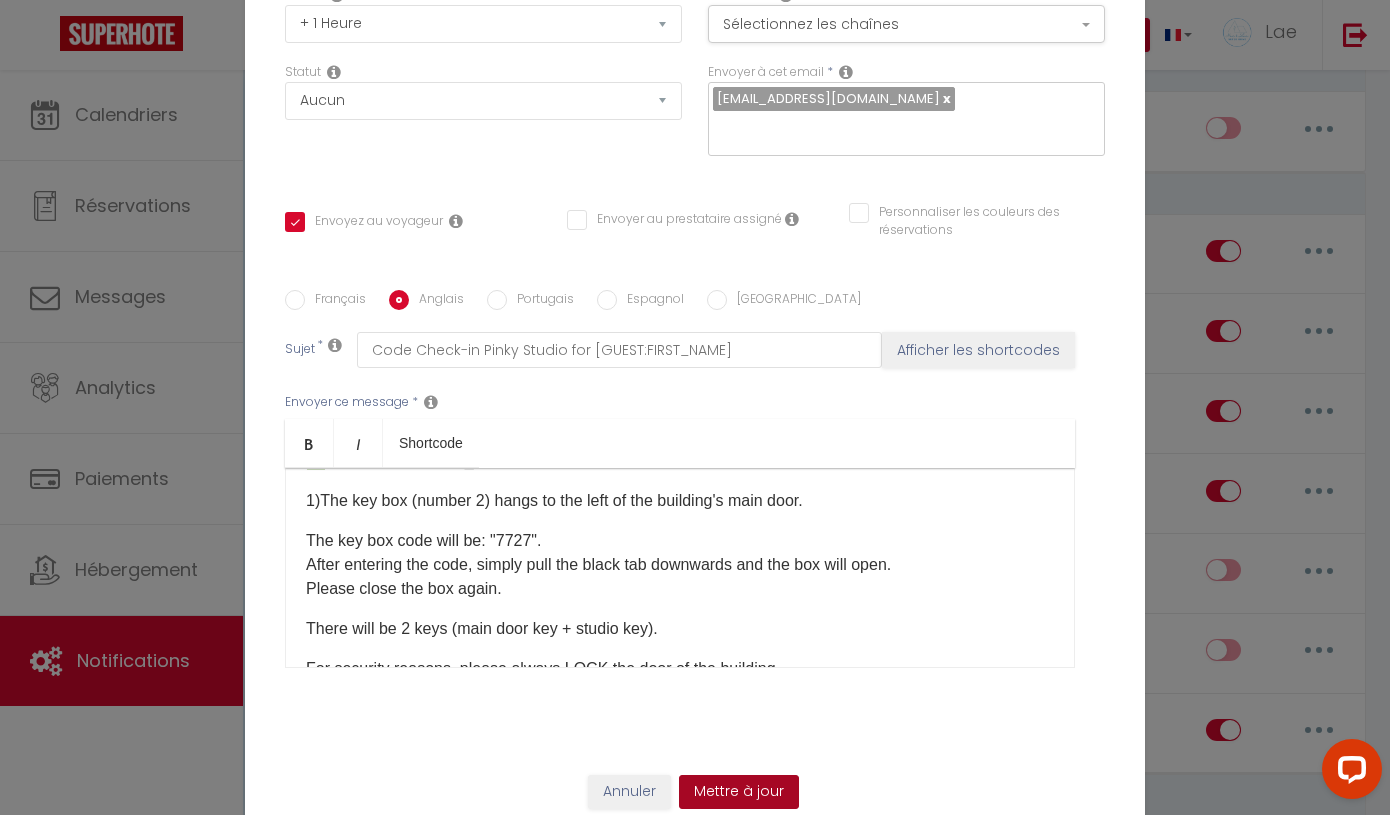 click on "Mettre à jour" at bounding box center (739, 792) 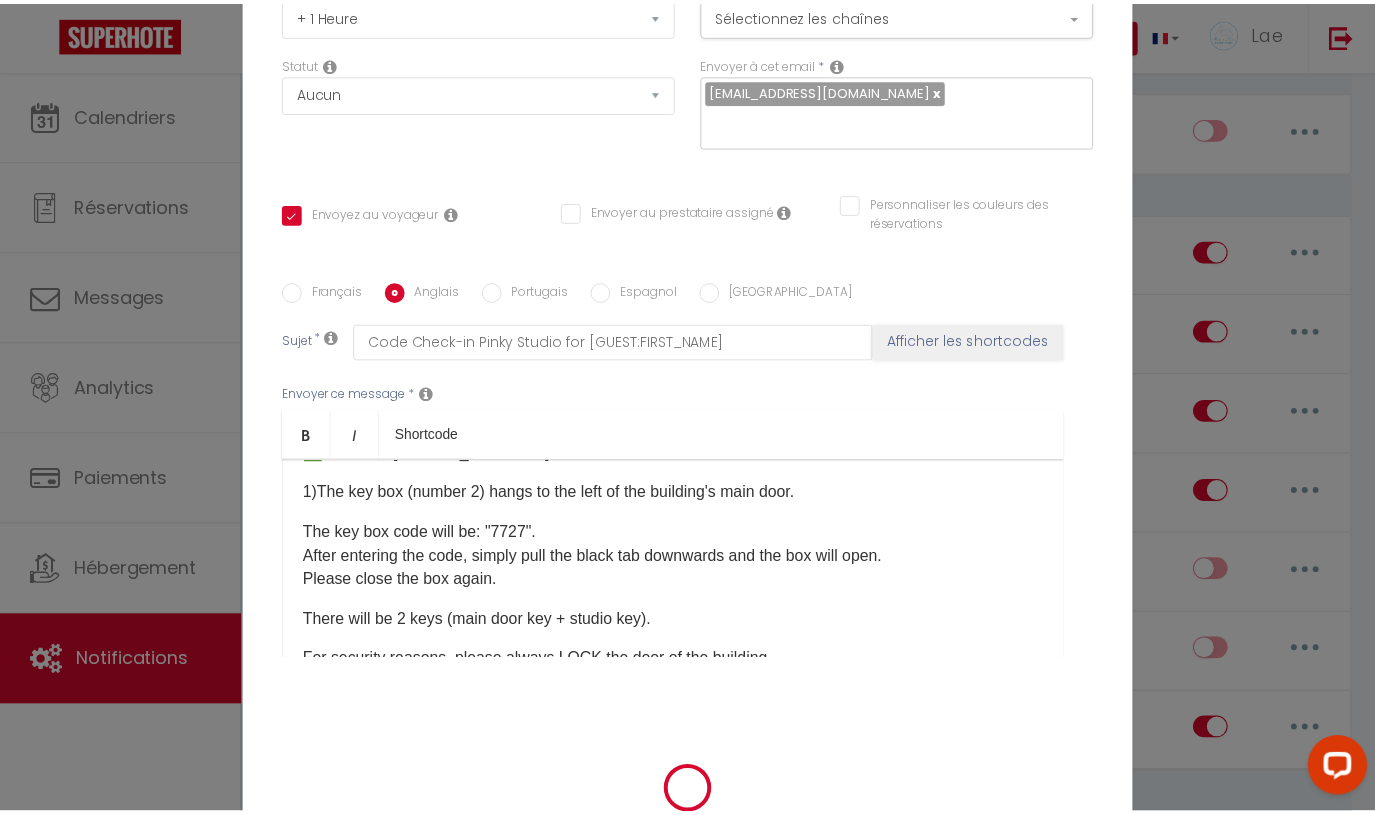 scroll, scrollTop: 157, scrollLeft: 0, axis: vertical 